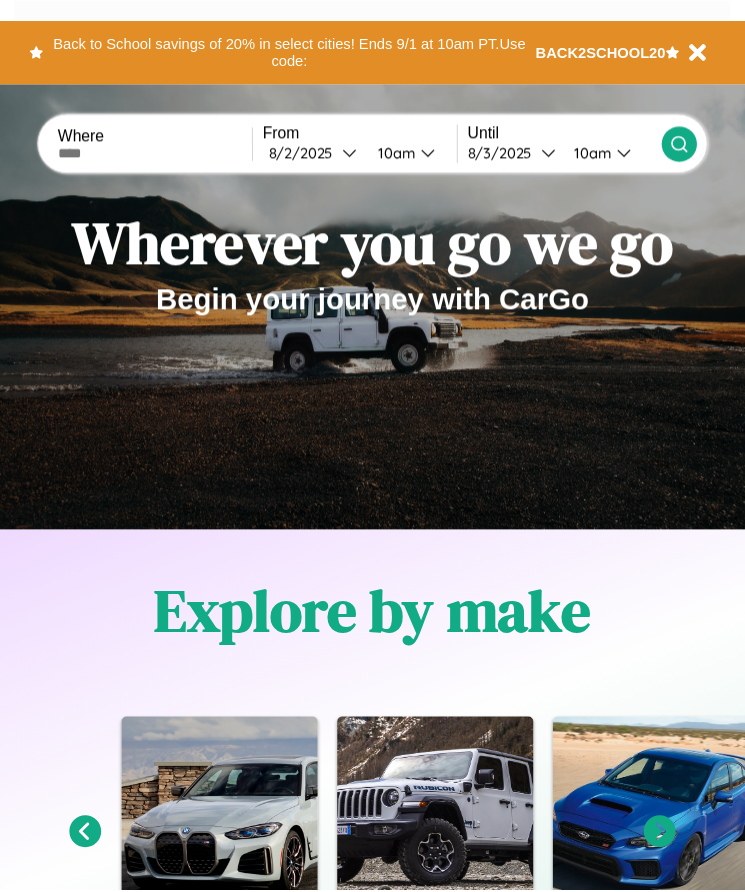 scroll, scrollTop: 0, scrollLeft: 0, axis: both 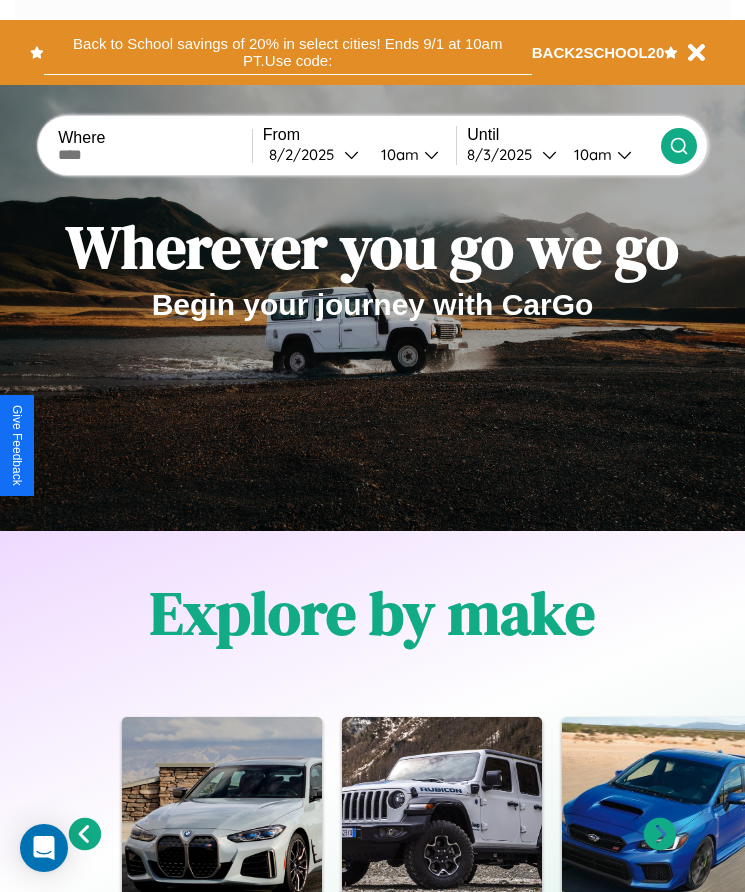 click on "Back to School savings of 20% in select cities! Ends 9/1 at 10am PT.  Use code:" at bounding box center (288, 52) 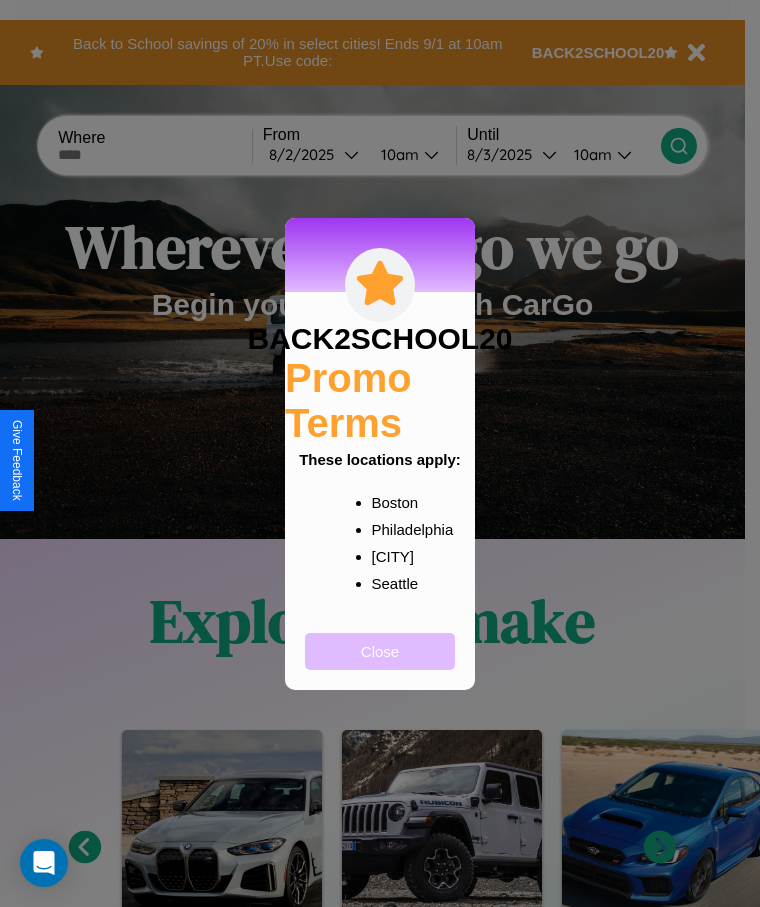 click on "Close" at bounding box center (380, 651) 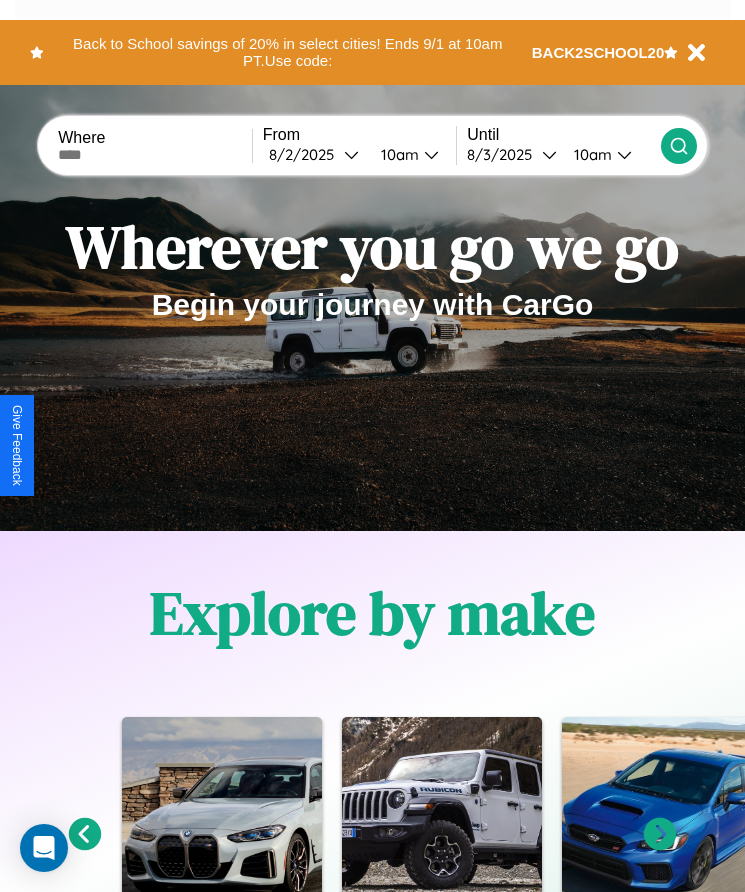 scroll, scrollTop: 334, scrollLeft: 0, axis: vertical 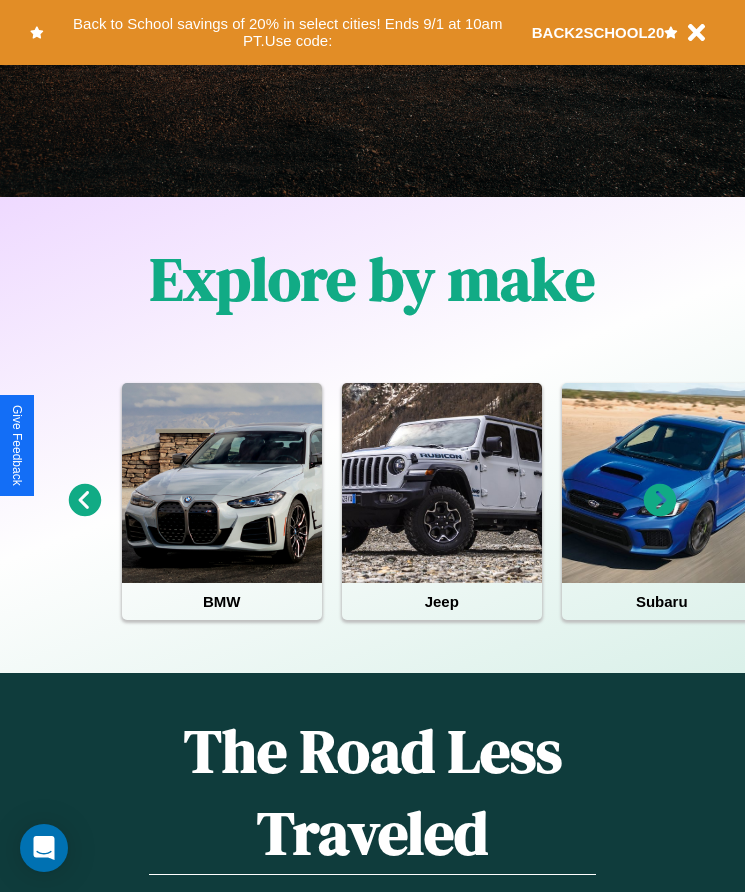 click 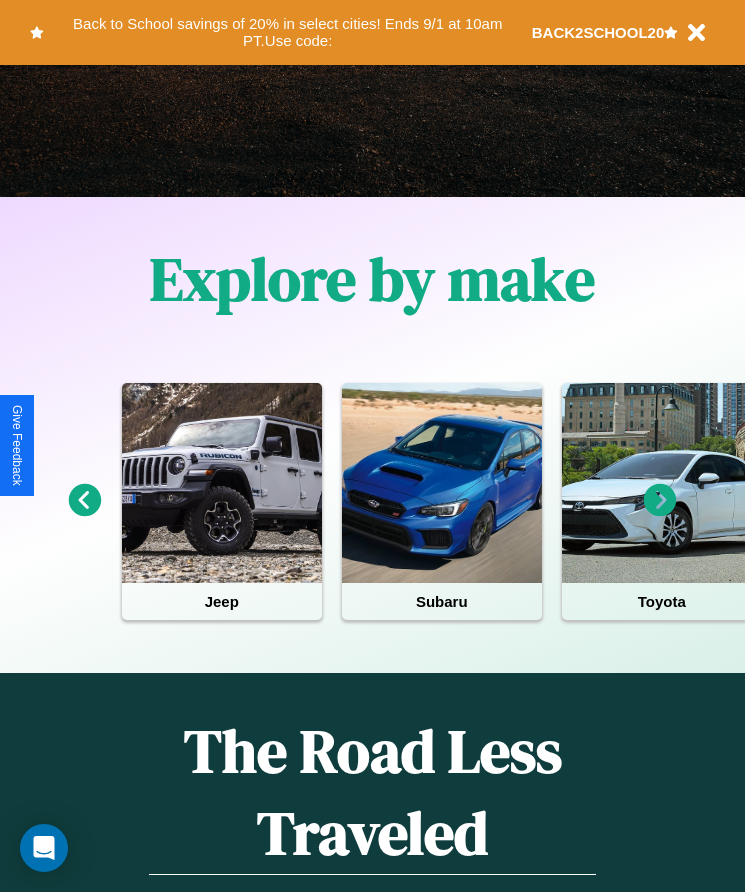 click 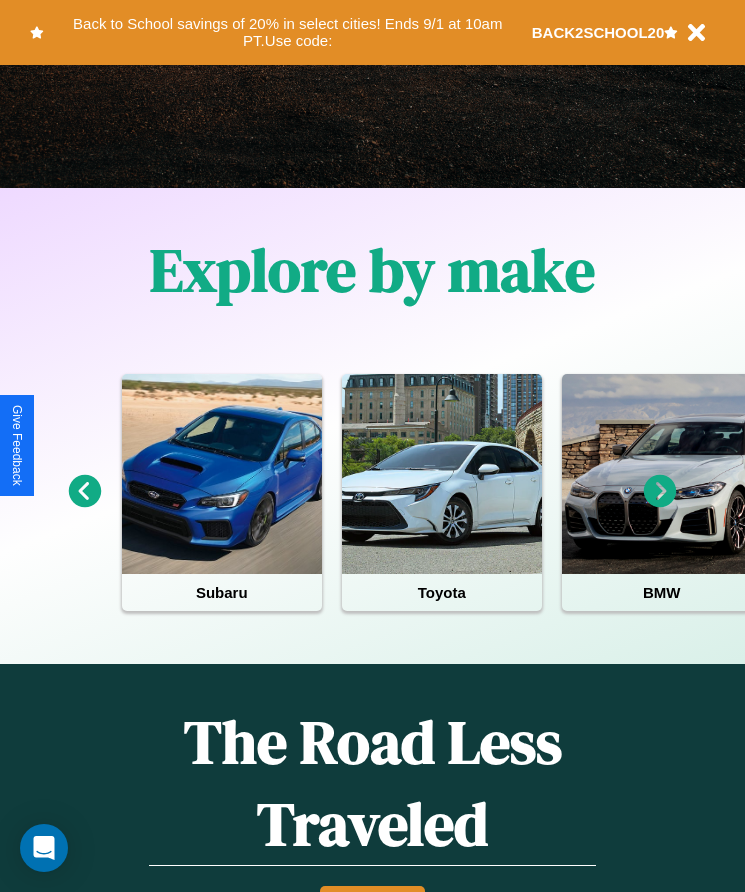 scroll, scrollTop: 334, scrollLeft: 0, axis: vertical 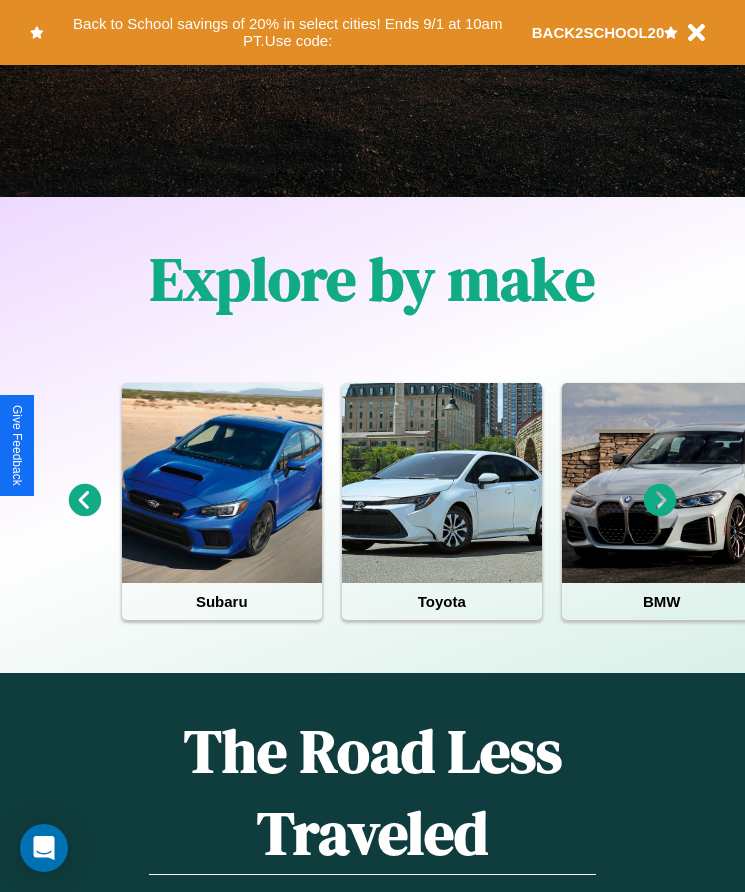 click 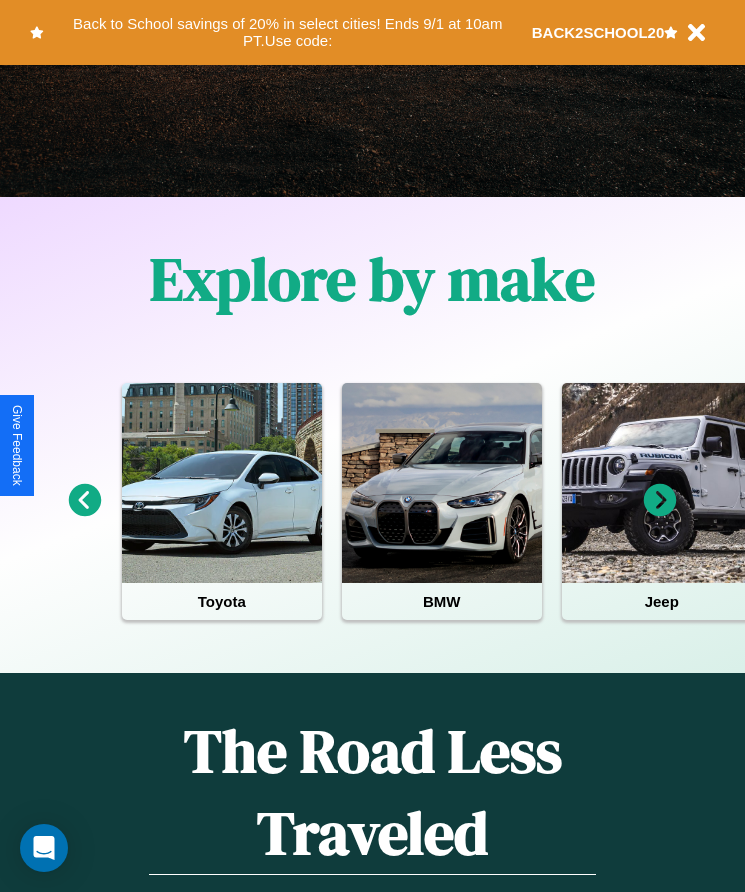 click 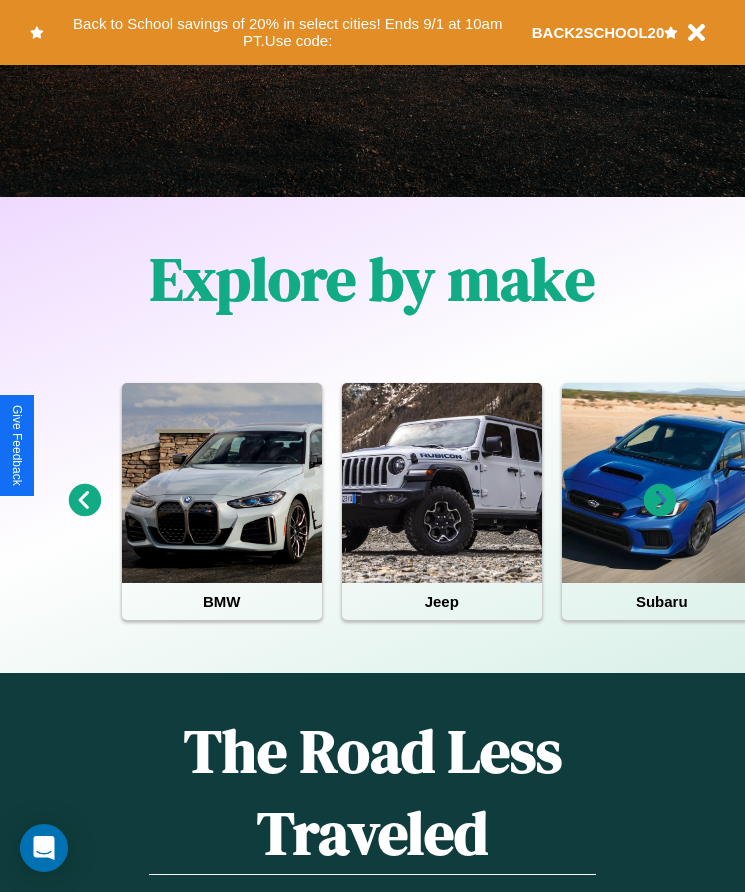 click 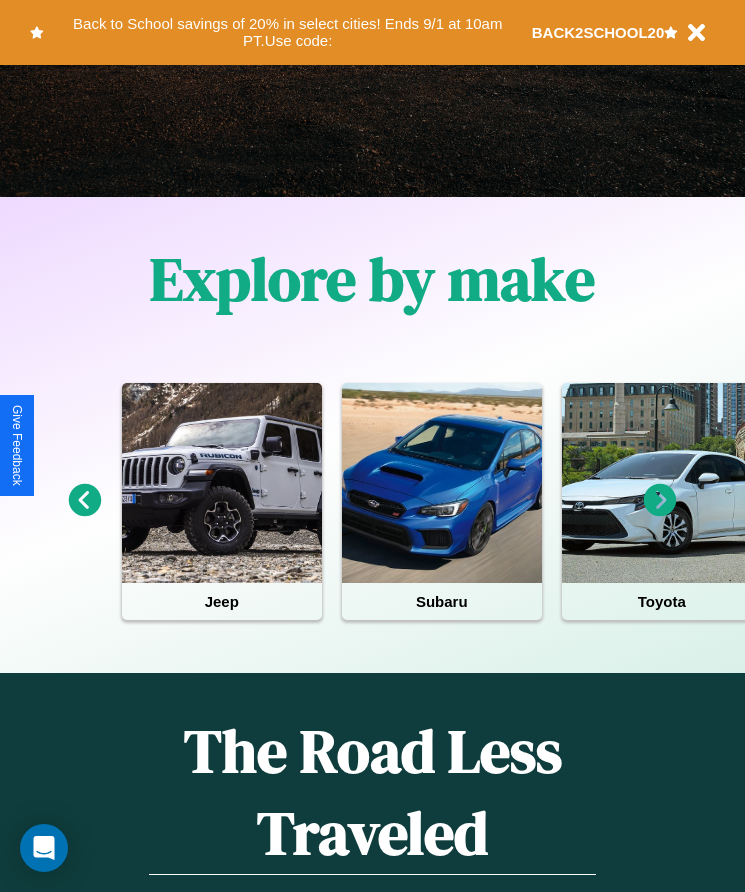 click 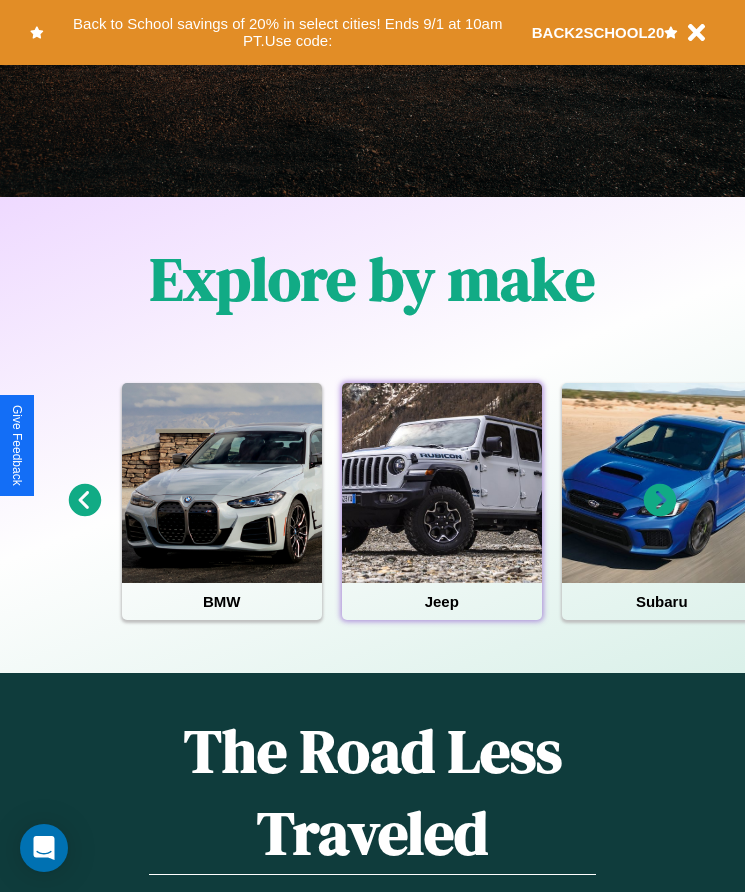 click at bounding box center (442, 483) 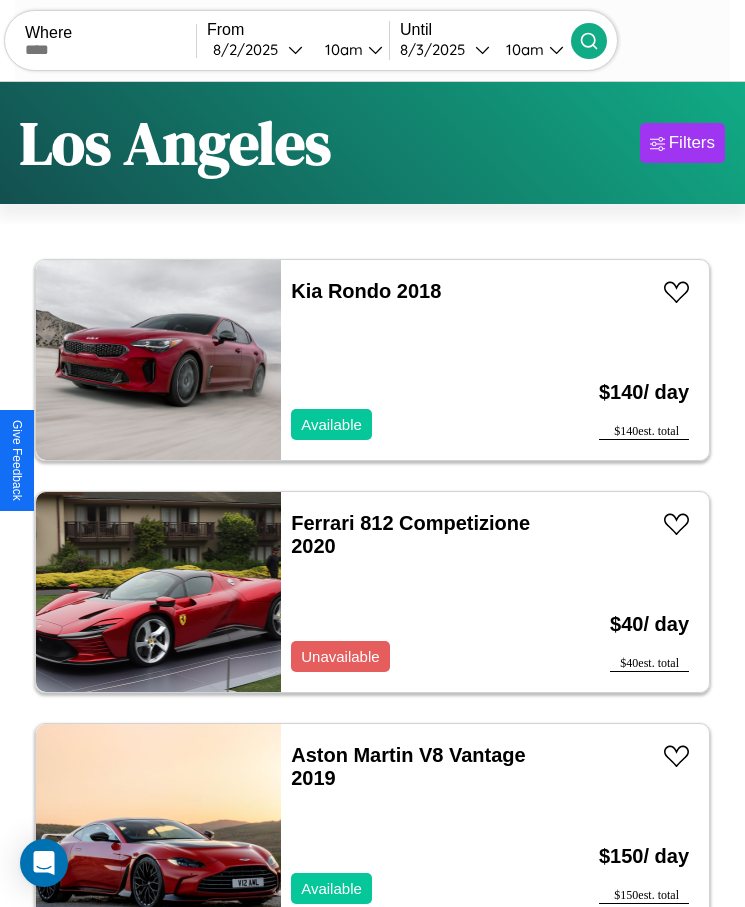 scroll, scrollTop: 48, scrollLeft: 0, axis: vertical 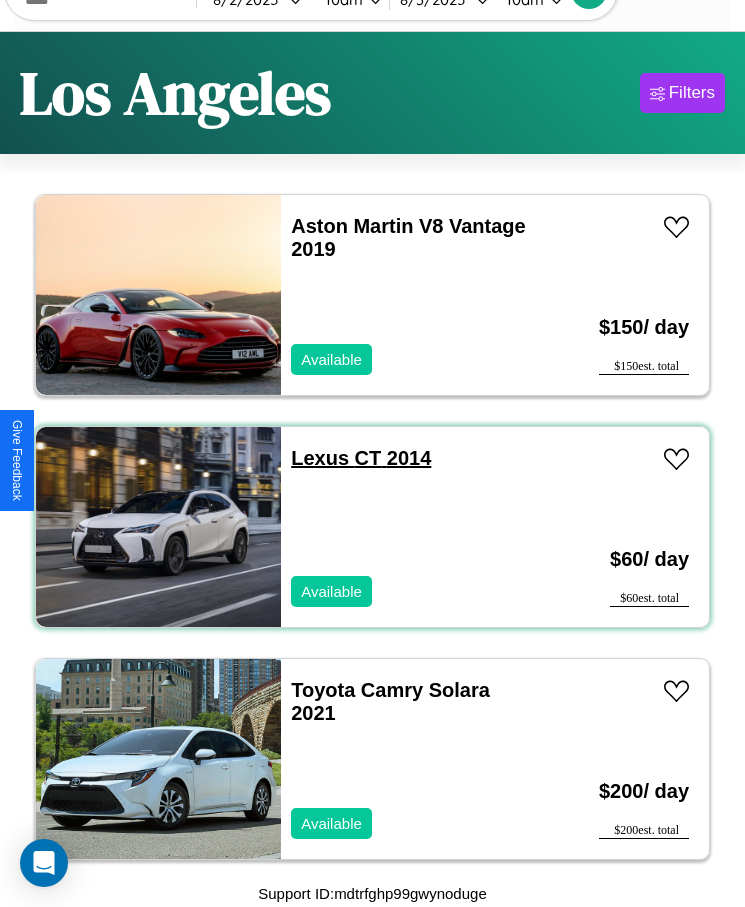 click on "Lexus   CT   2014" at bounding box center (361, 458) 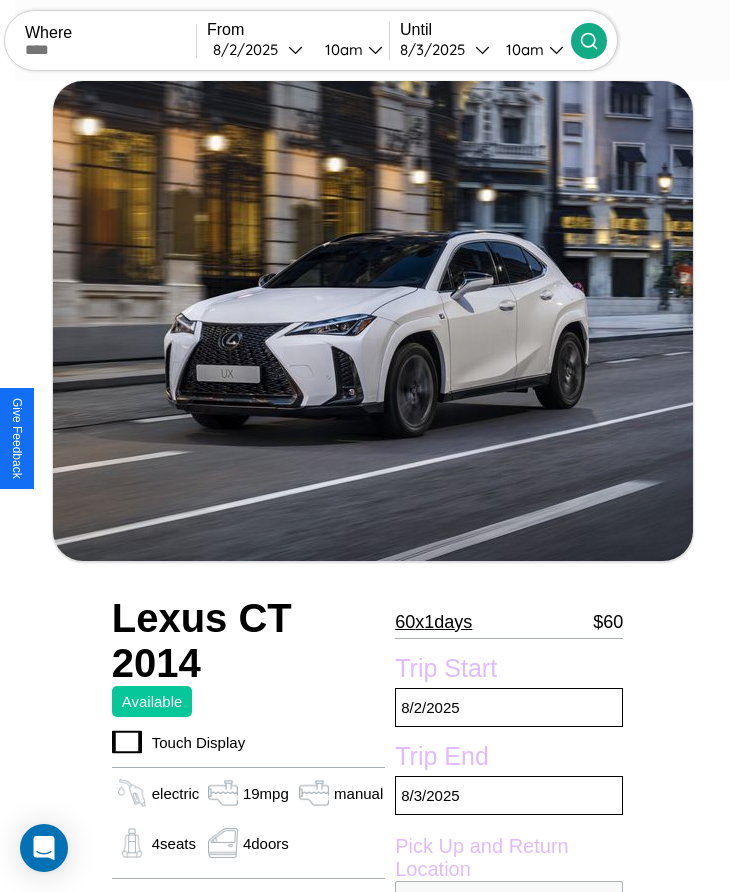 scroll, scrollTop: 468, scrollLeft: 0, axis: vertical 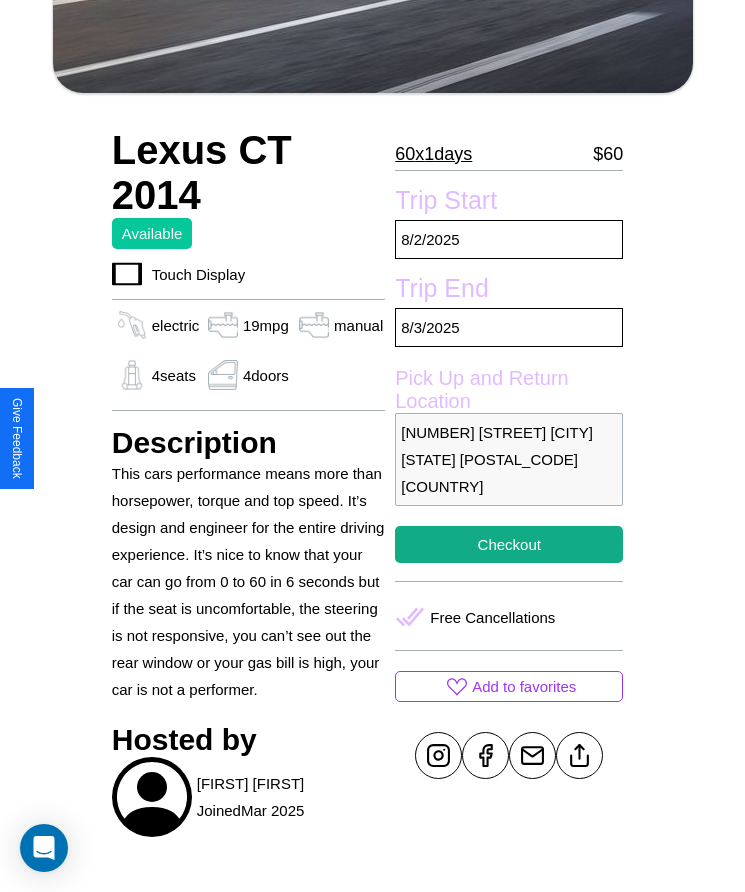click on "512 Liberty Street  Los Angeles California 41029 United States" at bounding box center [509, 459] 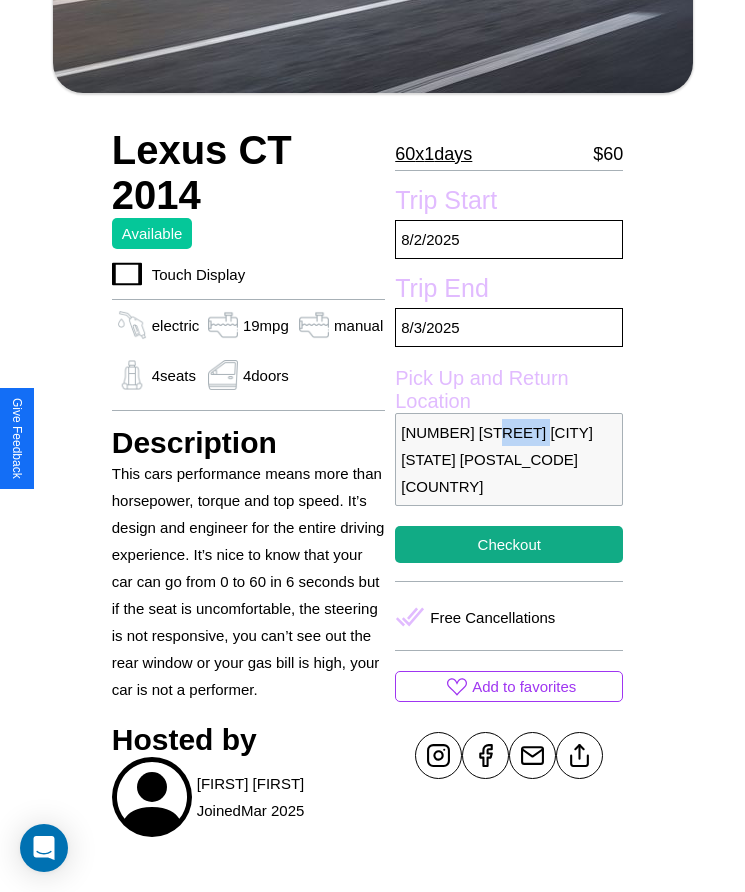 click on "512 Liberty Street  Los Angeles California 41029 United States" at bounding box center (509, 459) 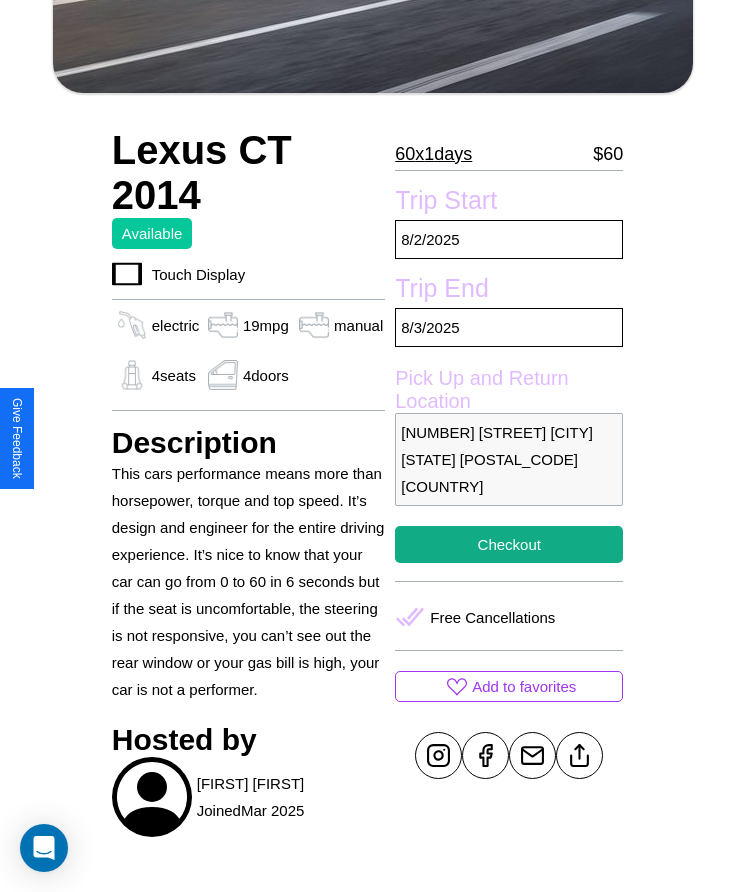 click on "512 Liberty Street  Los Angeles California 41029 United States" at bounding box center [509, 459] 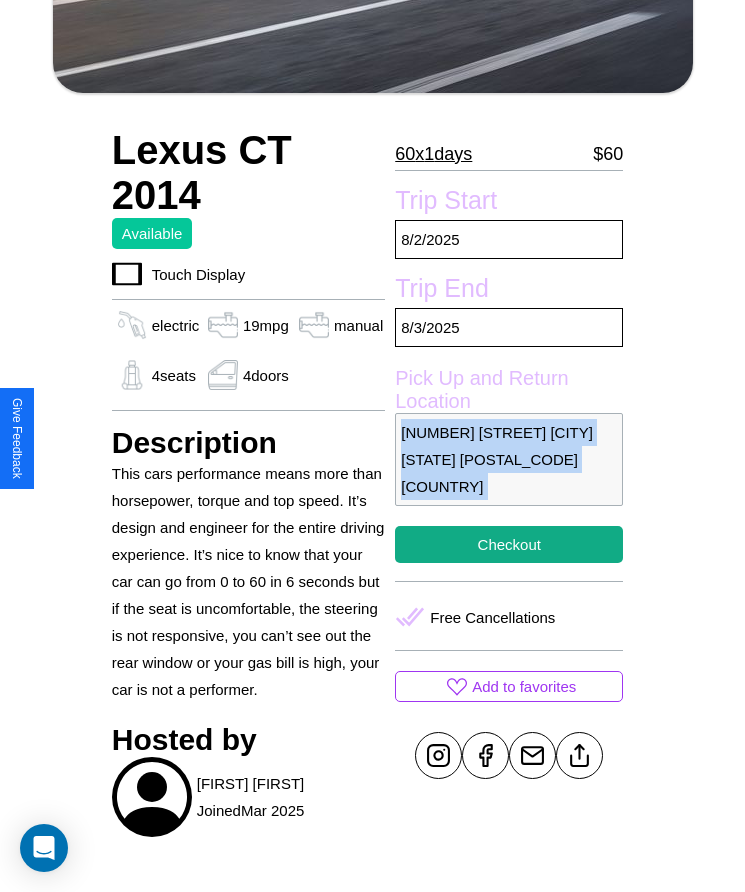 click on "512 Liberty Street  Los Angeles California 41029 United States" at bounding box center (509, 459) 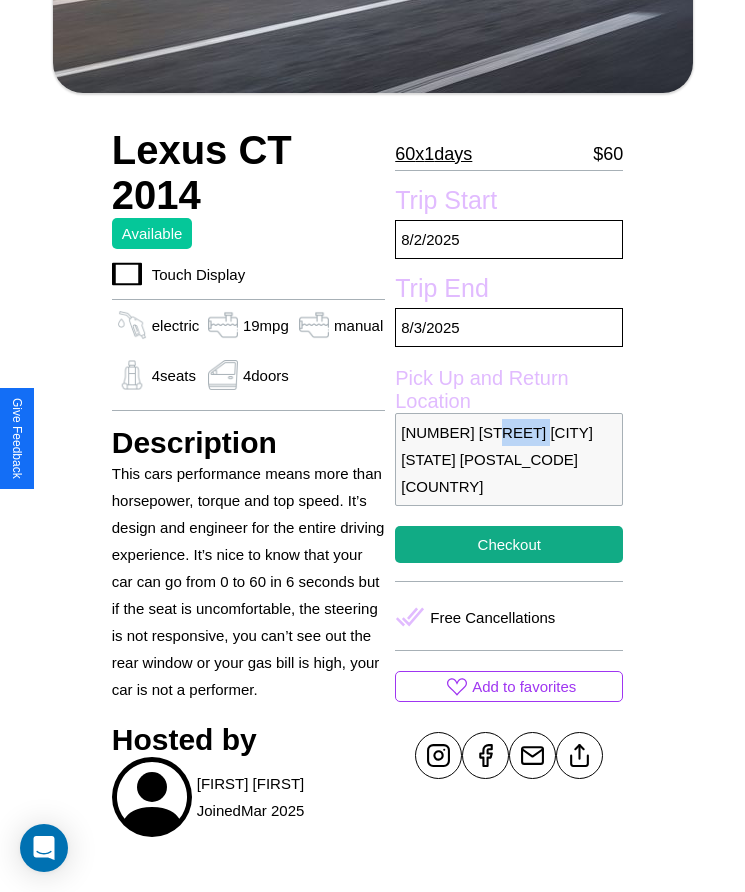 click on "512 Liberty Street  Los Angeles California 41029 United States" at bounding box center [509, 459] 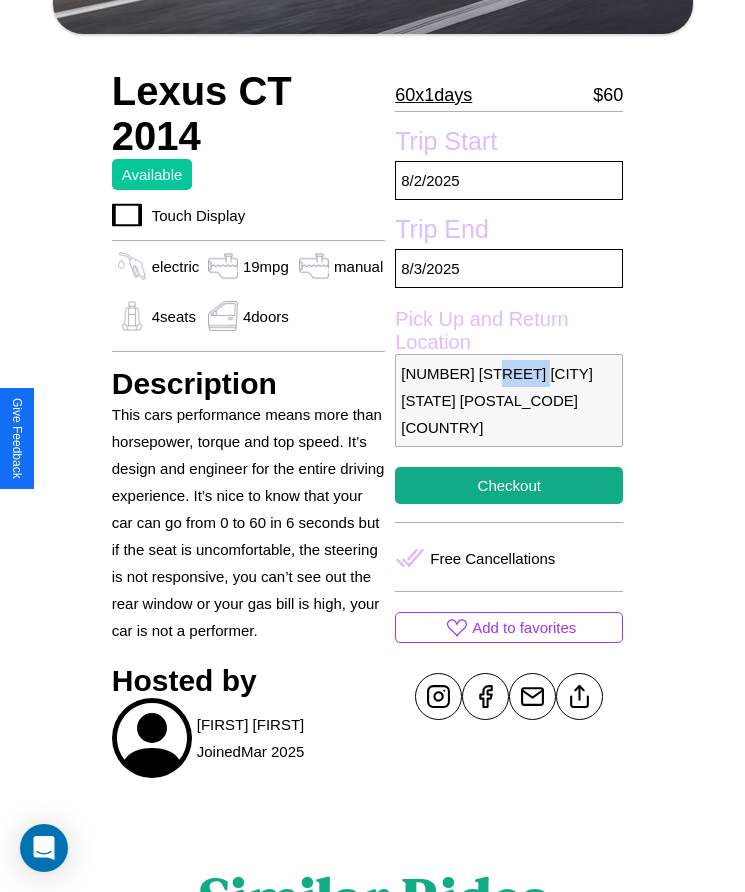 scroll, scrollTop: 540, scrollLeft: 0, axis: vertical 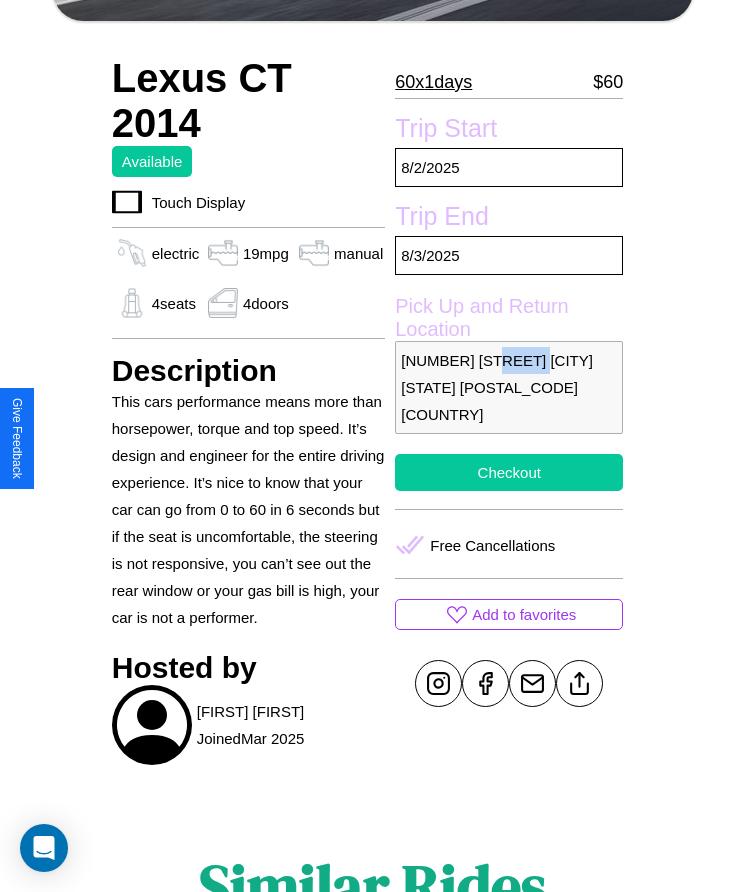 click on "Checkout" at bounding box center (509, 472) 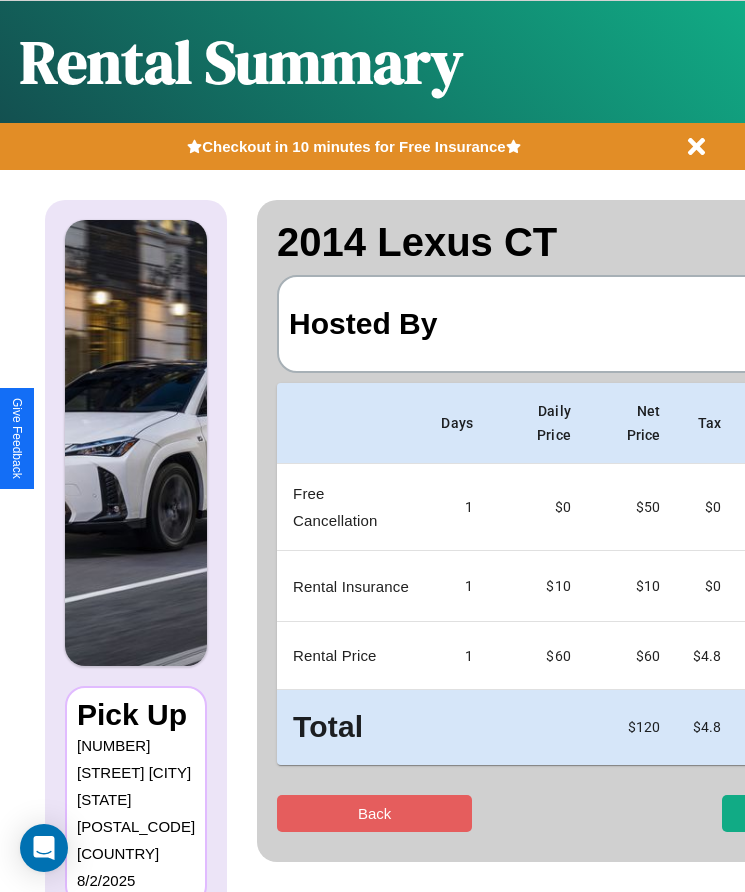 scroll, scrollTop: 0, scrollLeft: 118, axis: horizontal 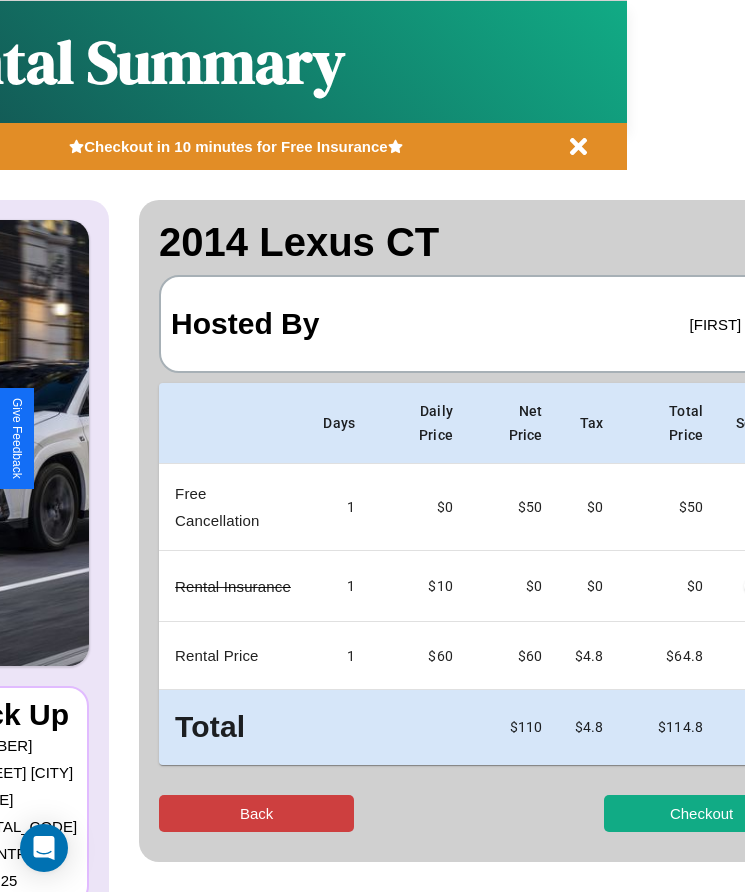 click on "Back" at bounding box center [256, 813] 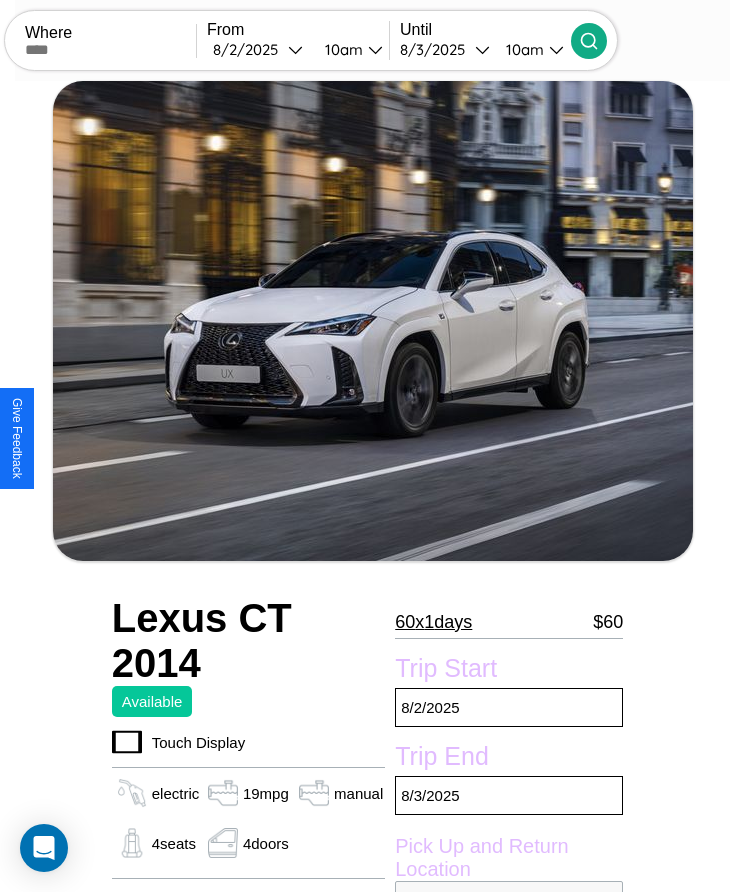 scroll, scrollTop: 889, scrollLeft: 0, axis: vertical 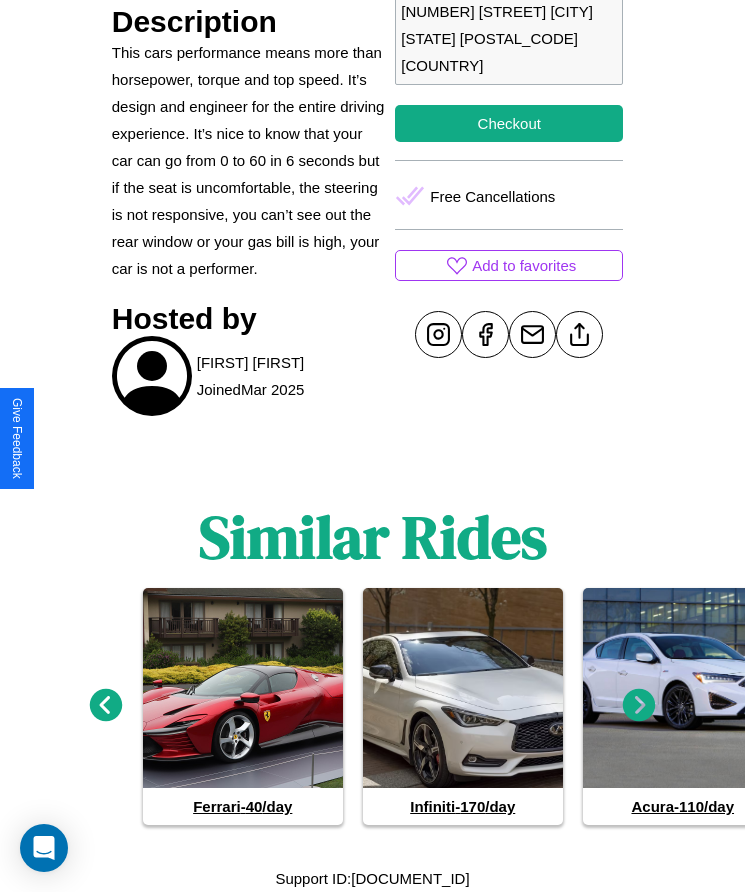 click 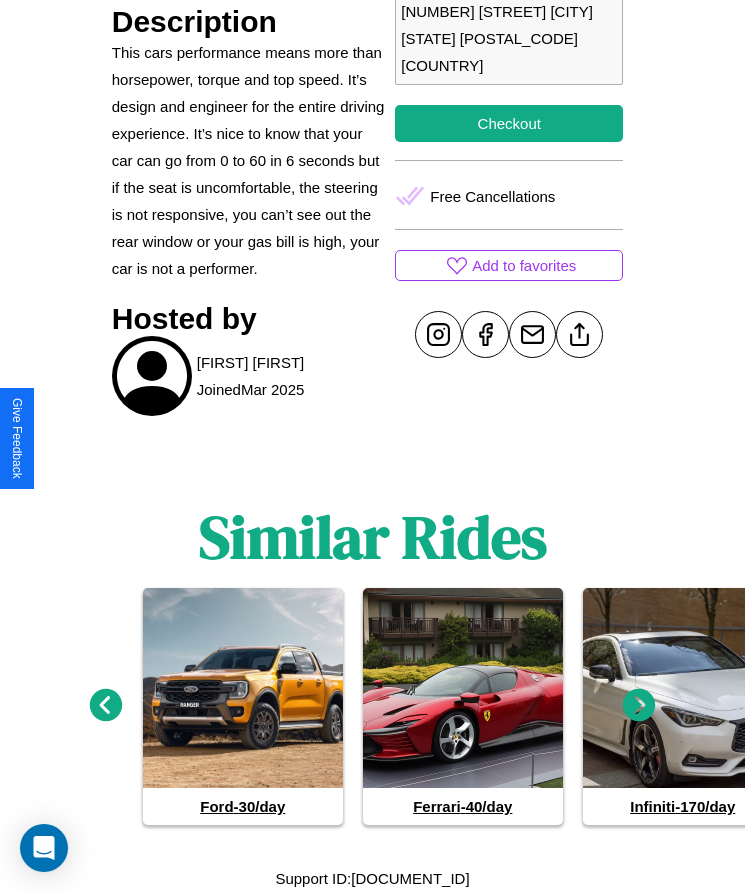 click 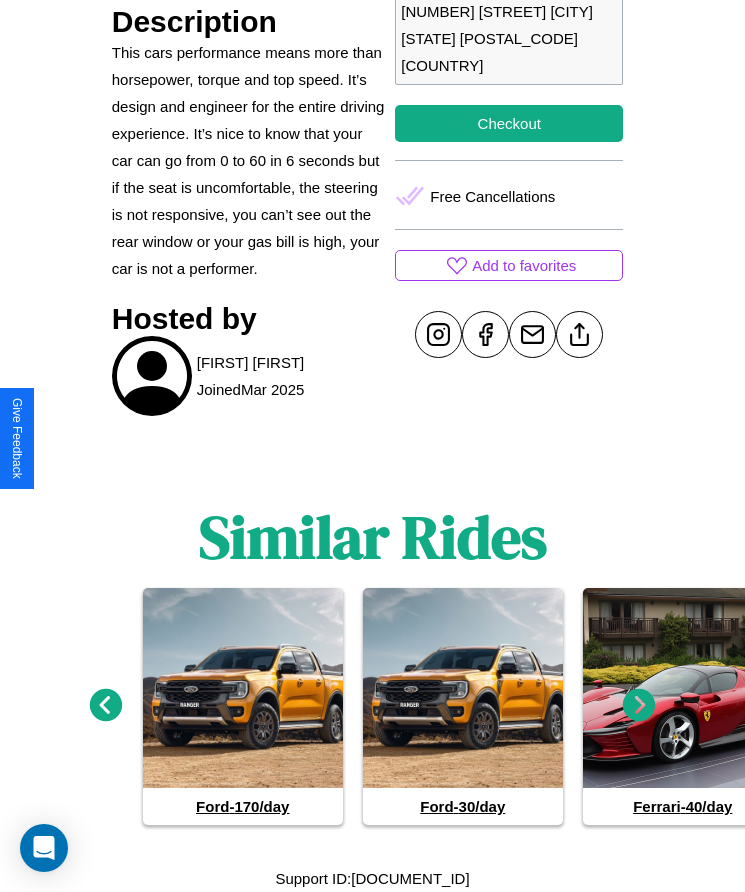 click 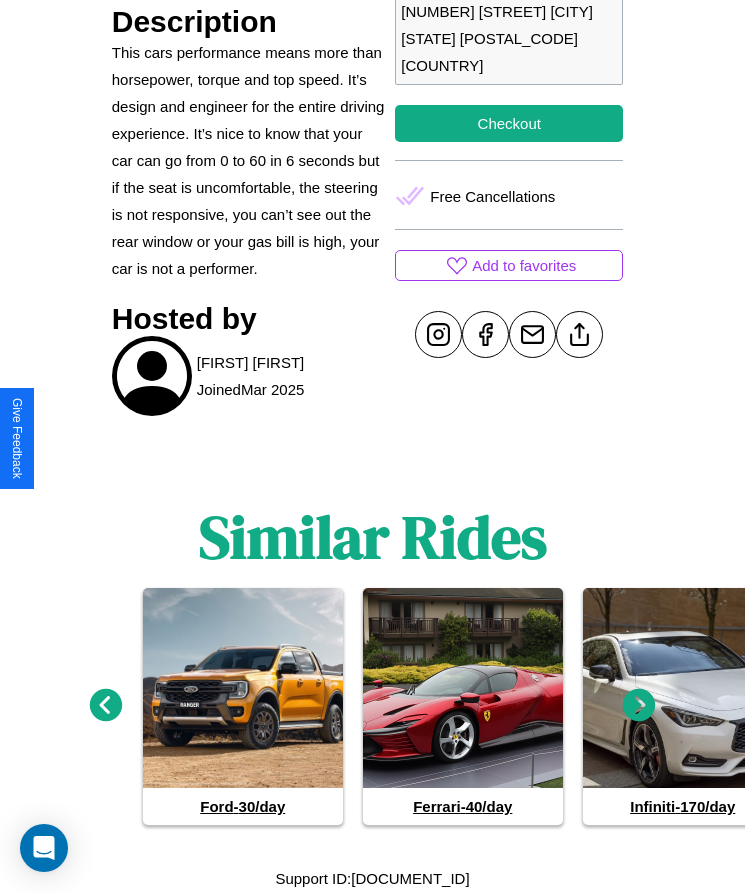 click 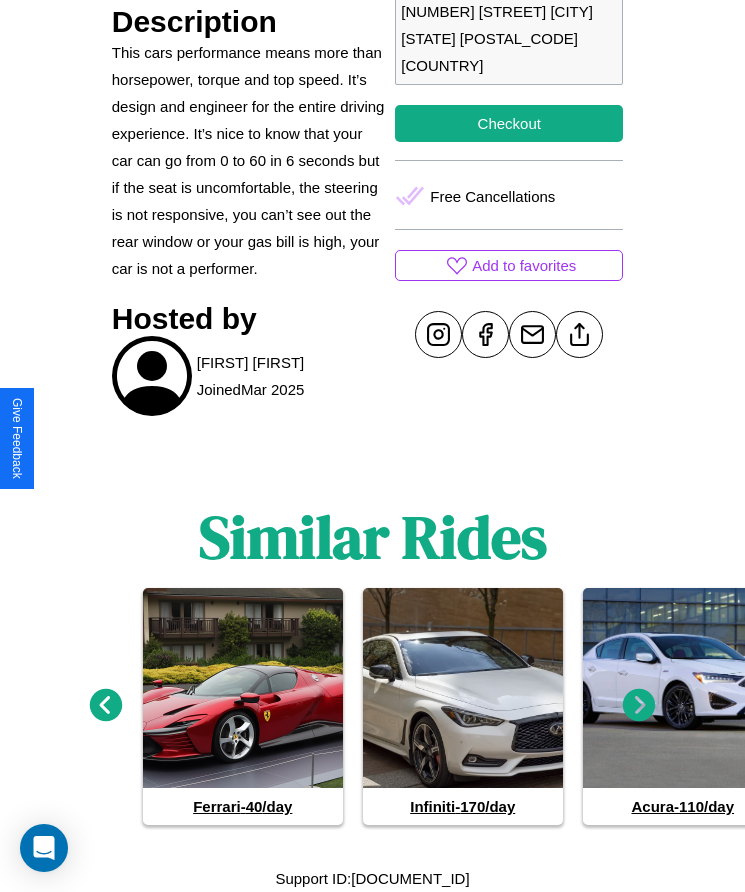 click 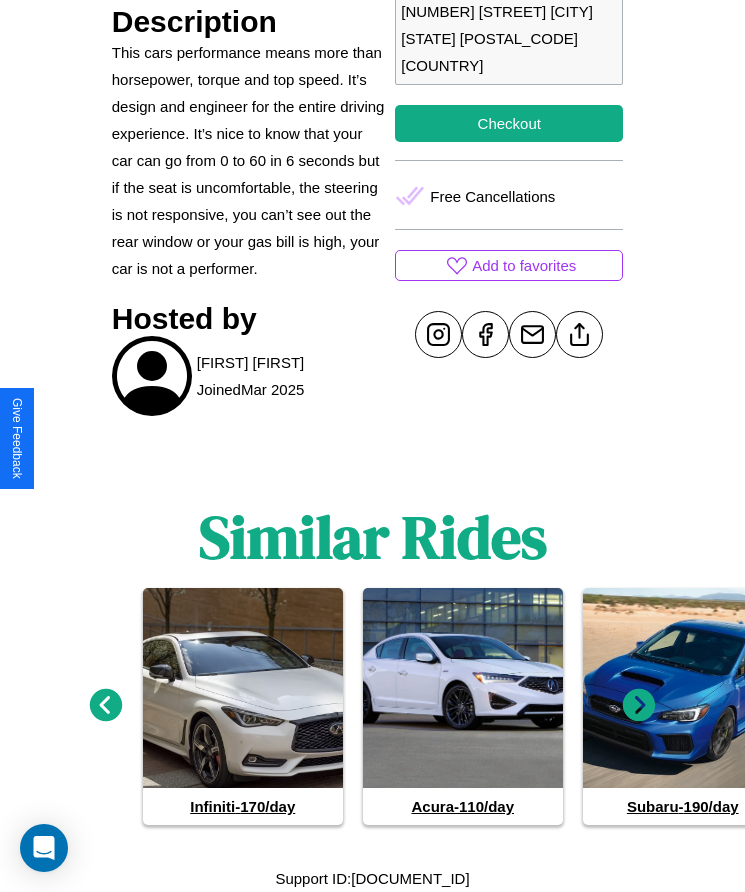 click 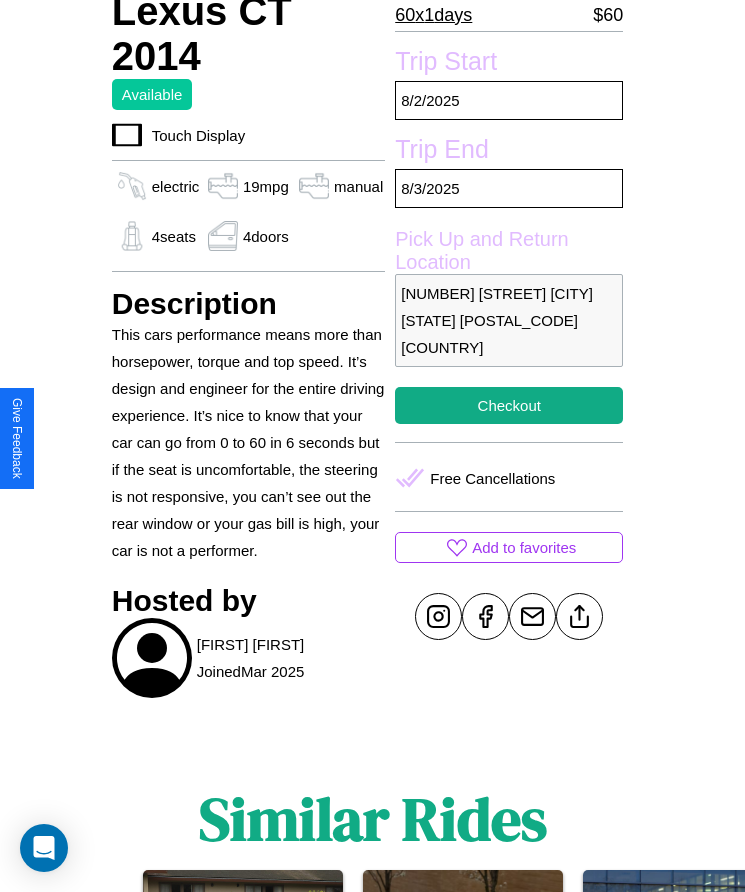 scroll, scrollTop: 540, scrollLeft: 0, axis: vertical 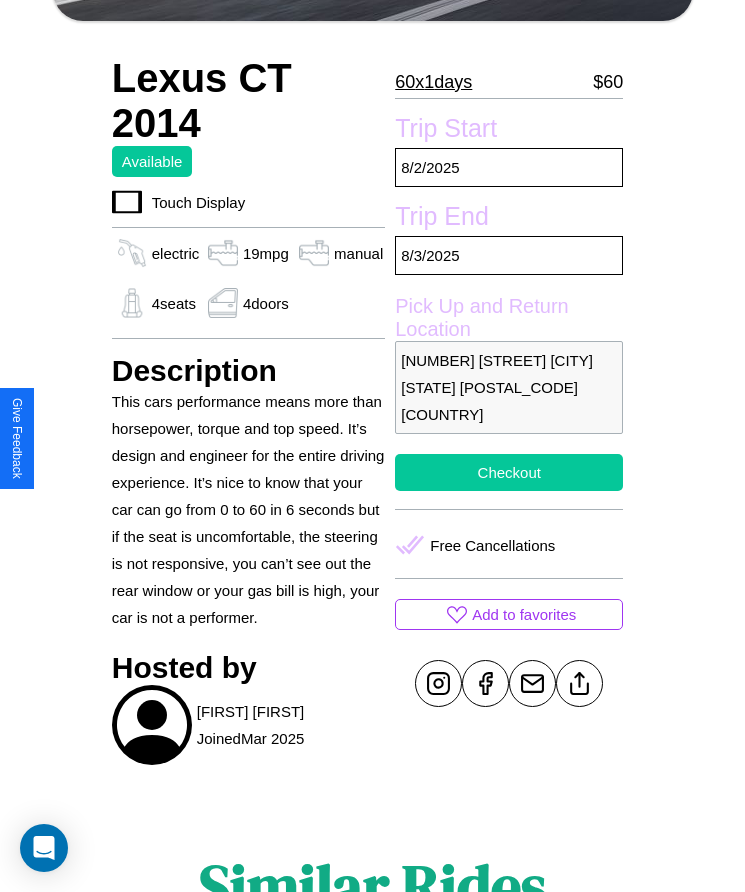 click on "Checkout" at bounding box center (509, 472) 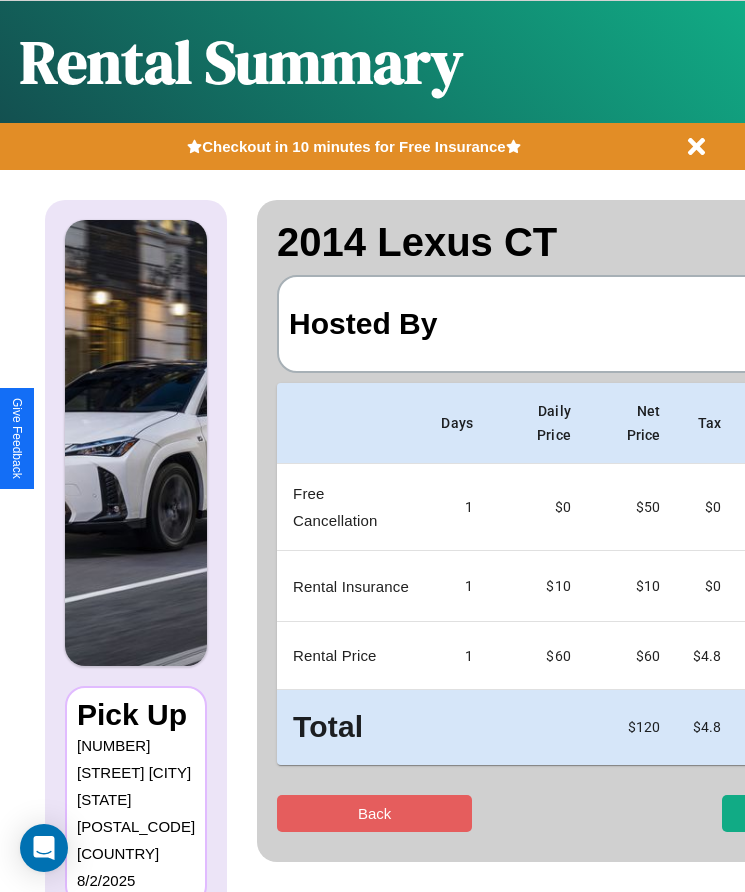 scroll, scrollTop: 0, scrollLeft: 118, axis: horizontal 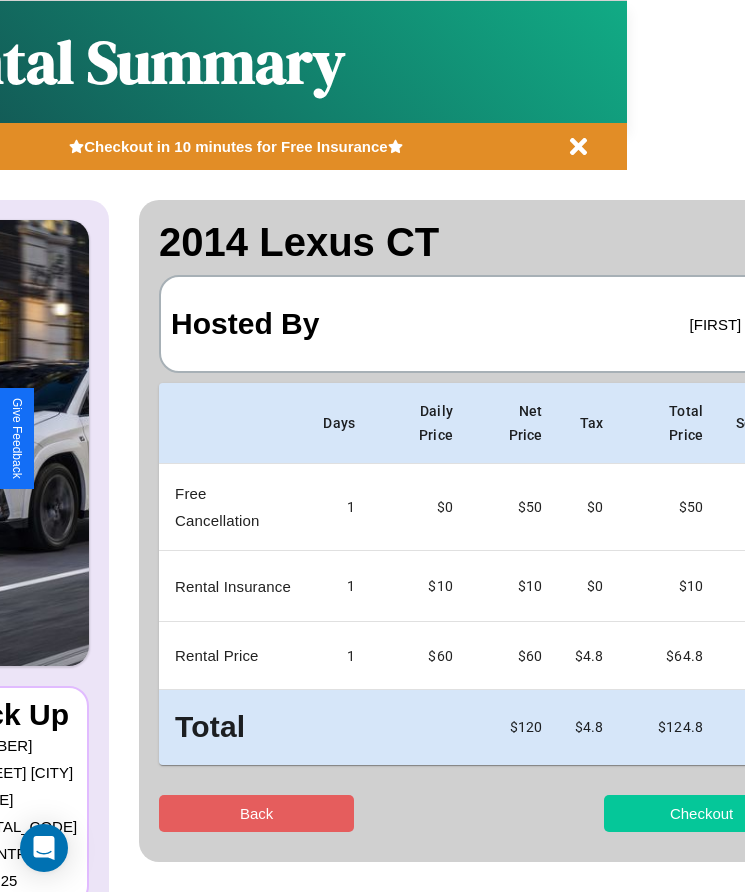click on "Checkout" at bounding box center (701, 813) 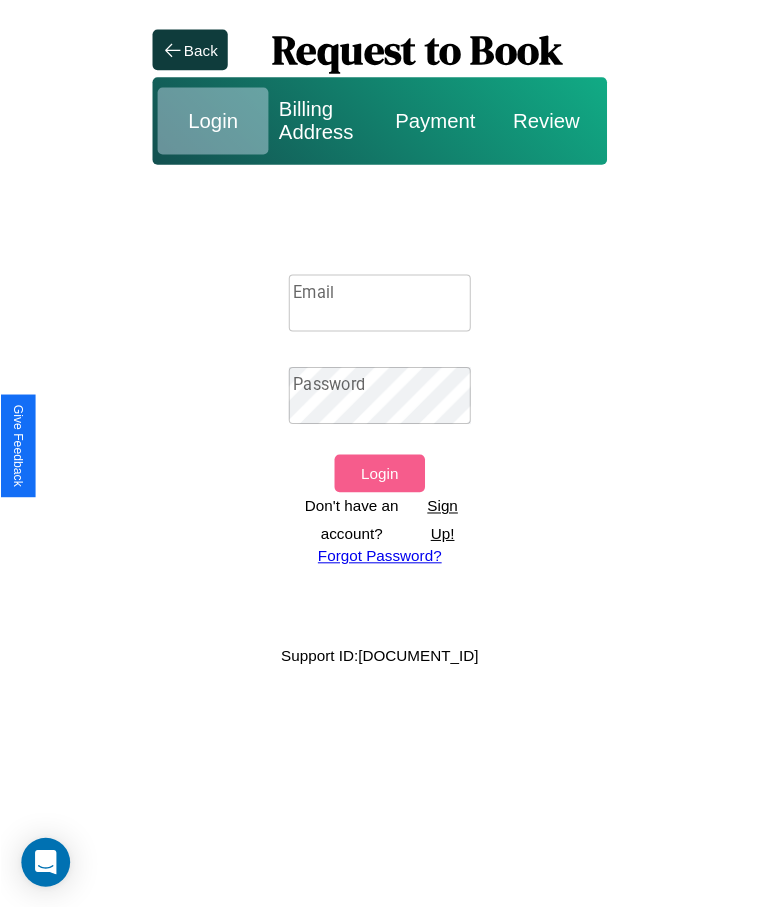 scroll, scrollTop: 0, scrollLeft: 0, axis: both 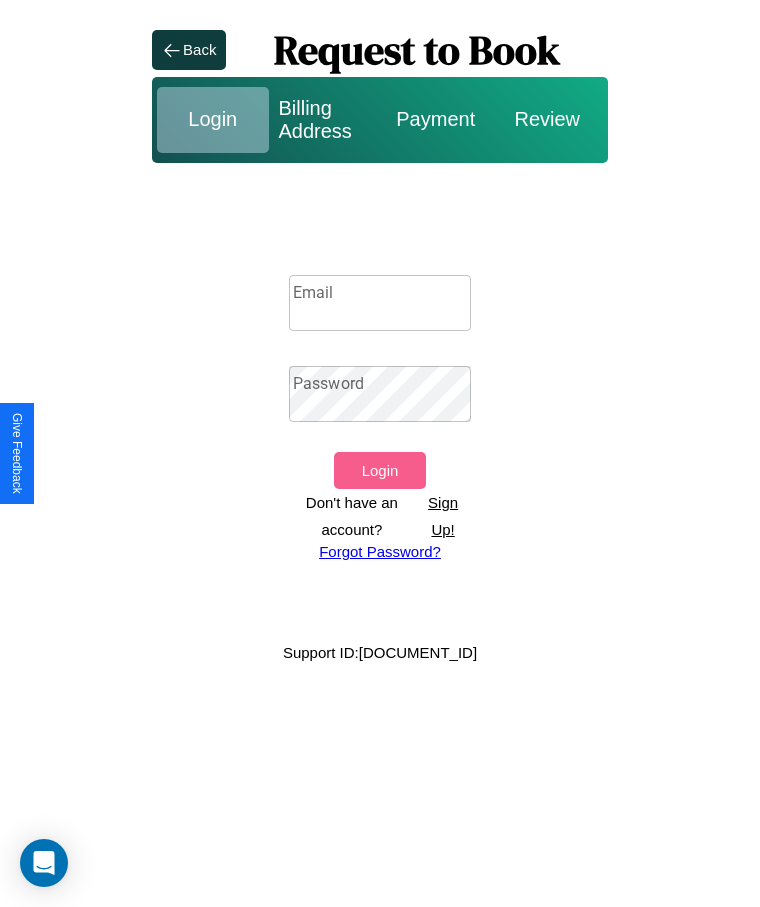 click on "Sign Up!" at bounding box center (443, 516) 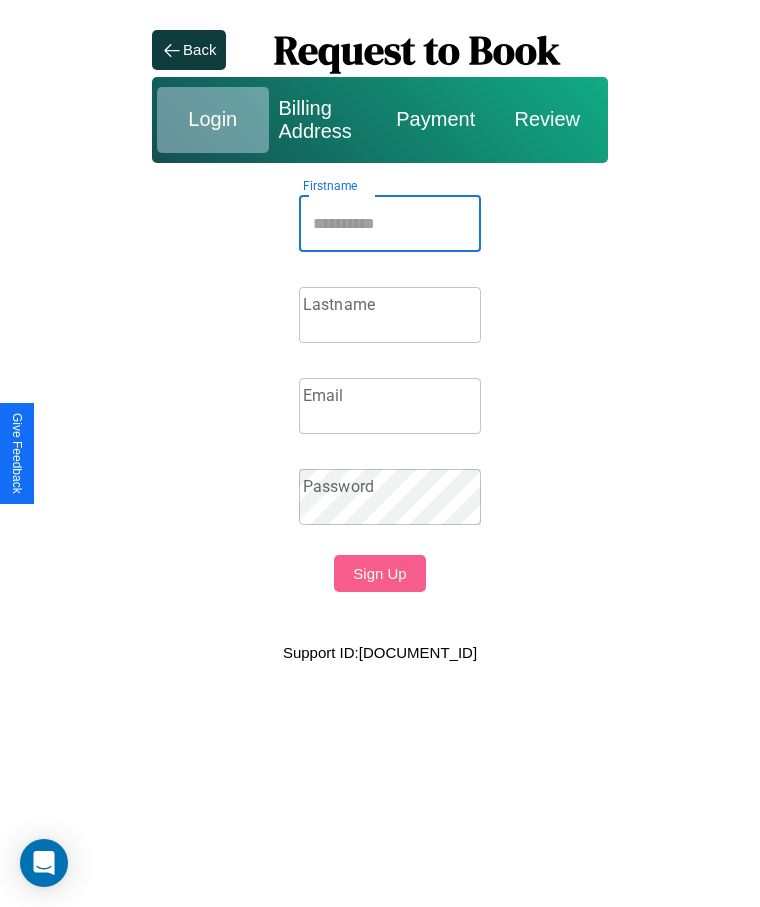 click on "Firstname" at bounding box center (390, 224) 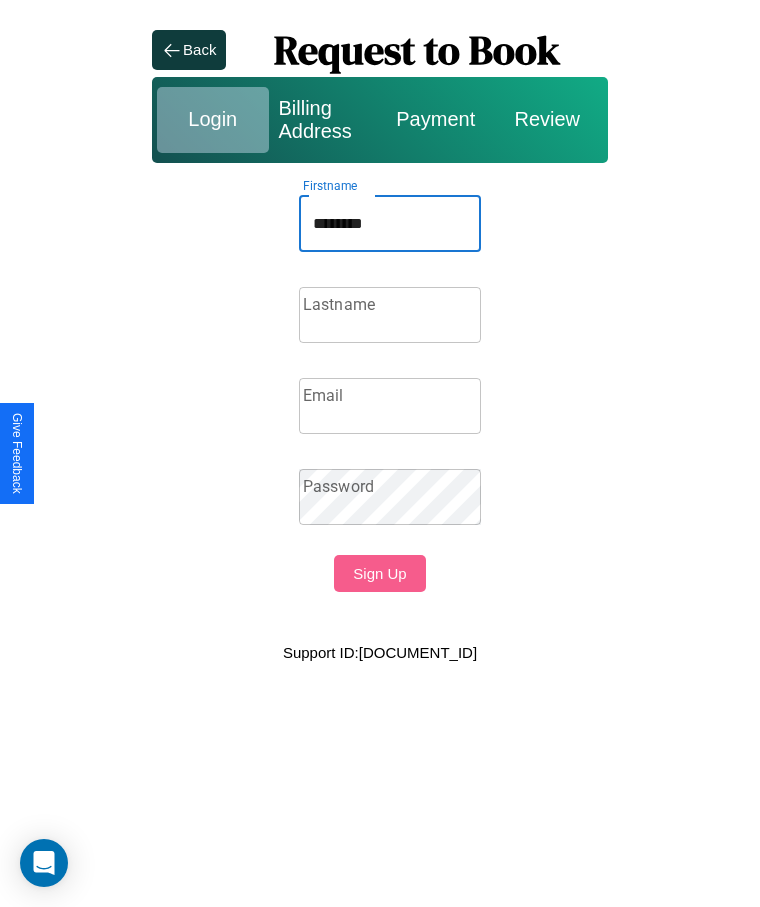 type on "********" 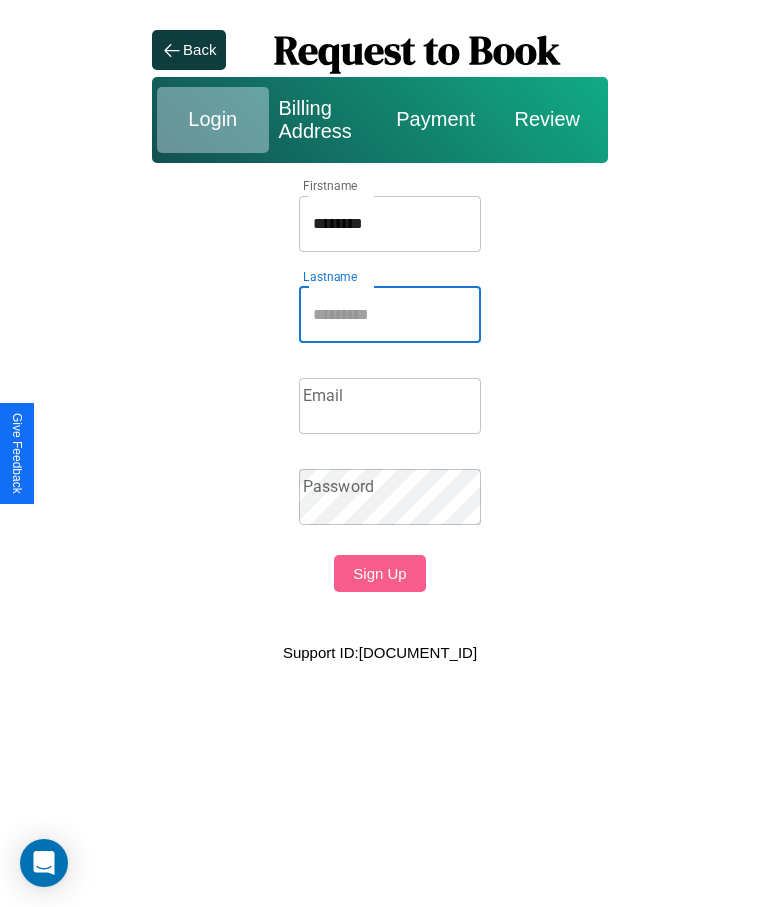 click on "Lastname" at bounding box center [390, 315] 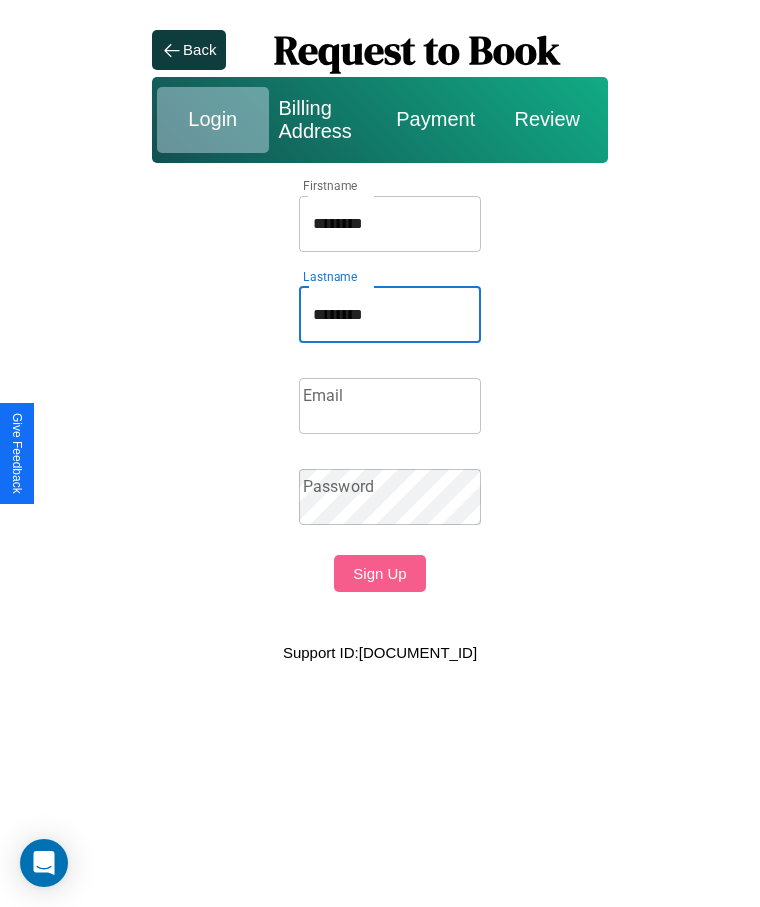 type on "********" 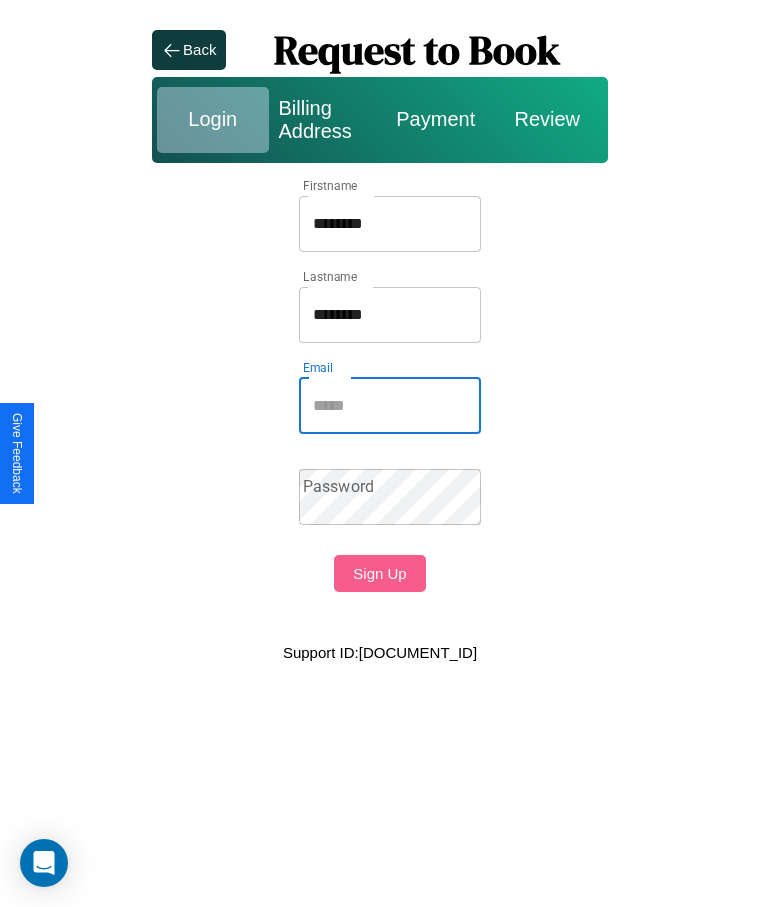 click on "Email" at bounding box center (390, 406) 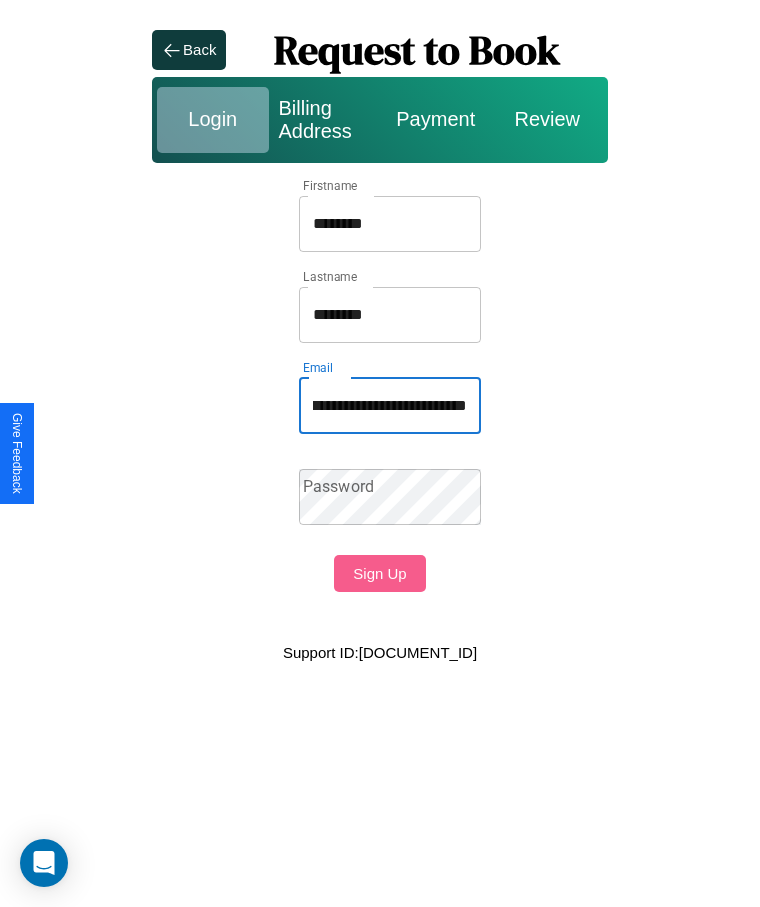 scroll, scrollTop: 0, scrollLeft: 57, axis: horizontal 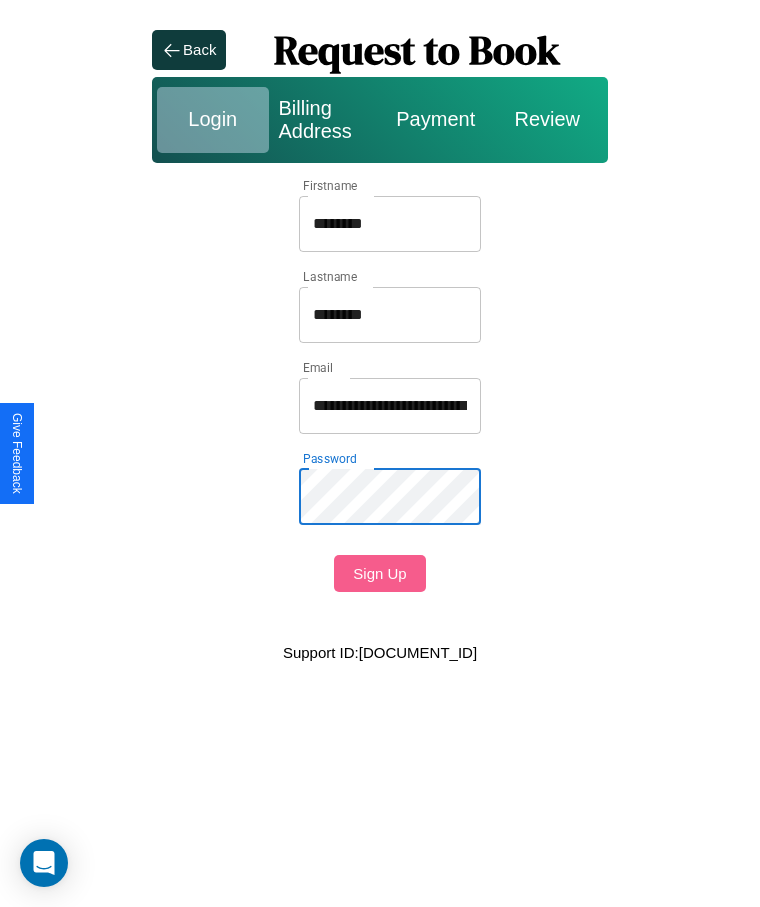 click on "Sign Up" at bounding box center (379, 573) 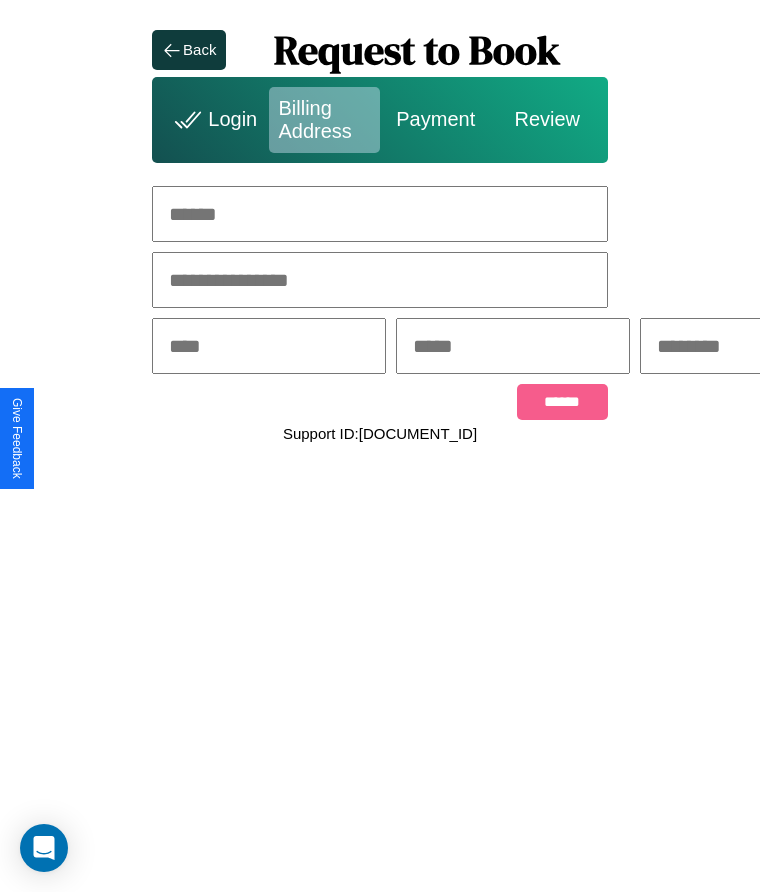 click at bounding box center [380, 214] 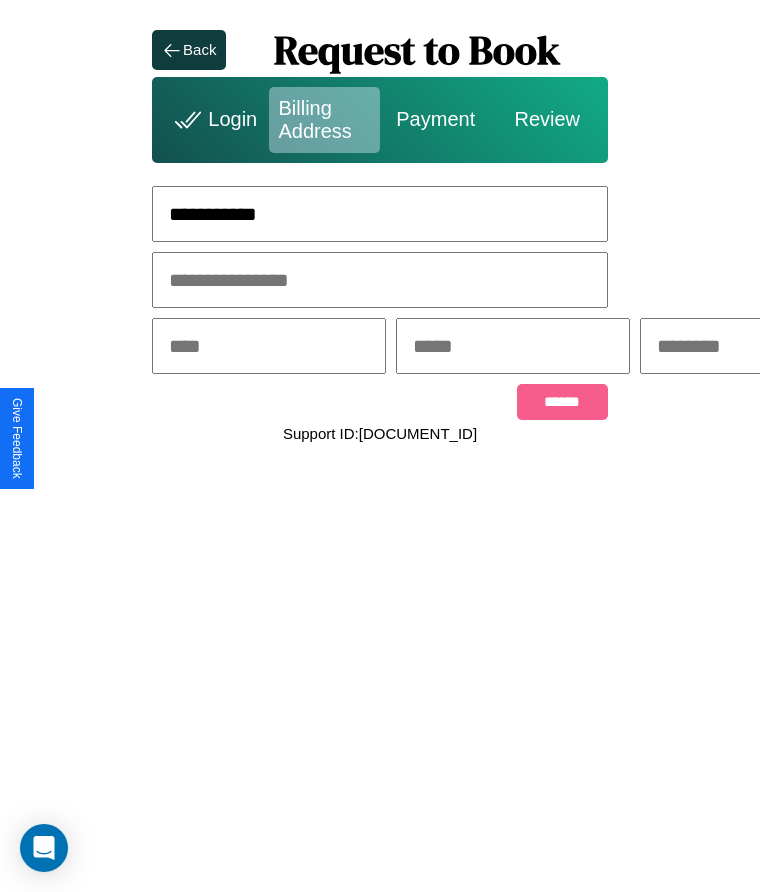 type on "**********" 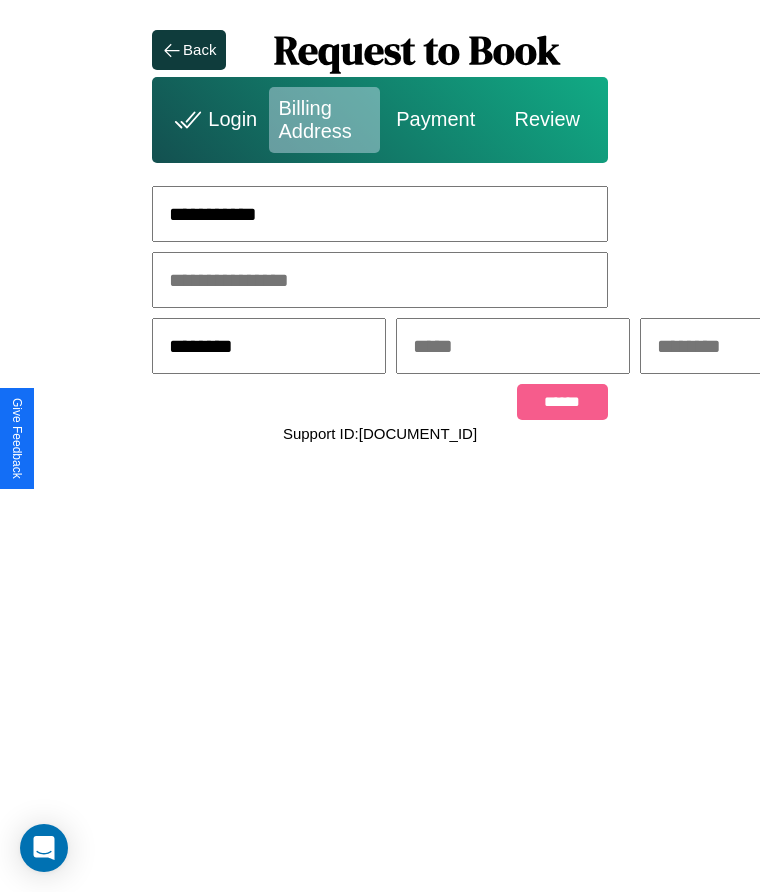 type on "********" 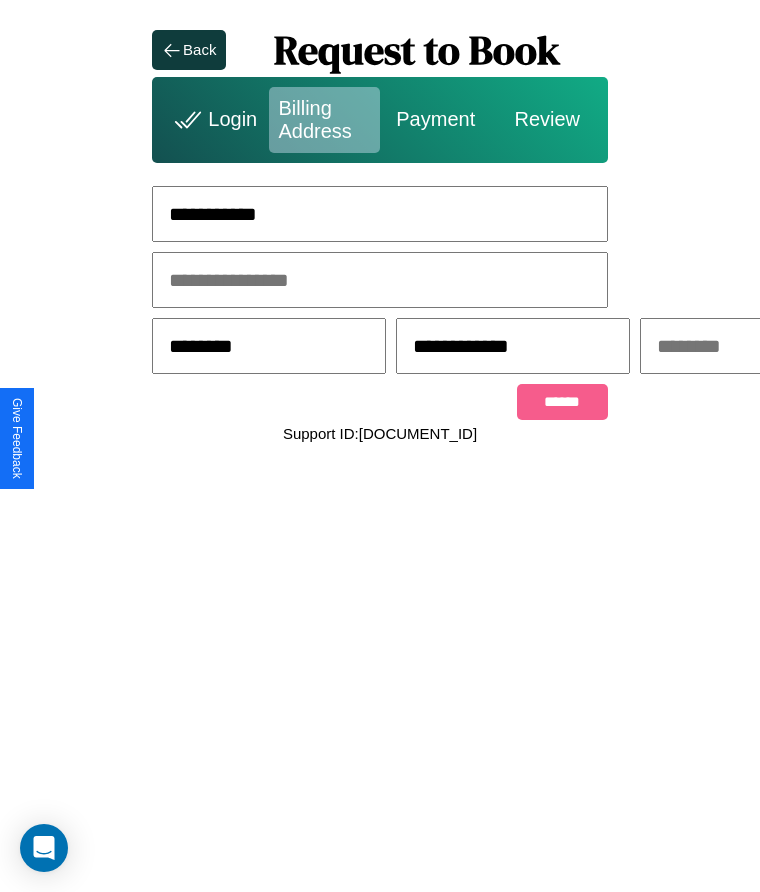 scroll, scrollTop: 0, scrollLeft: 309, axis: horizontal 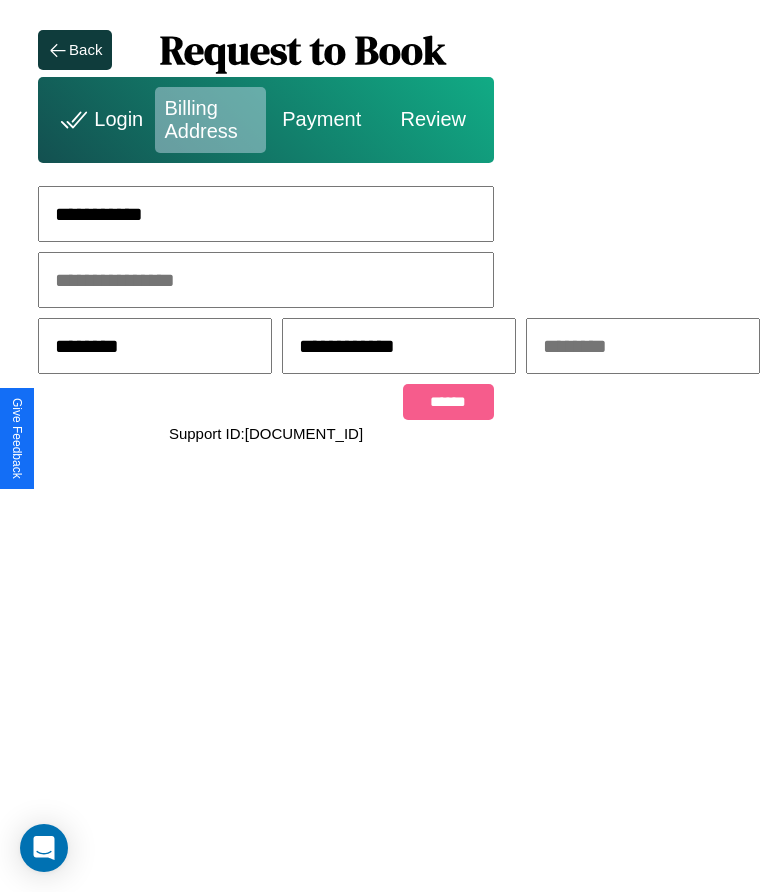 type on "**********" 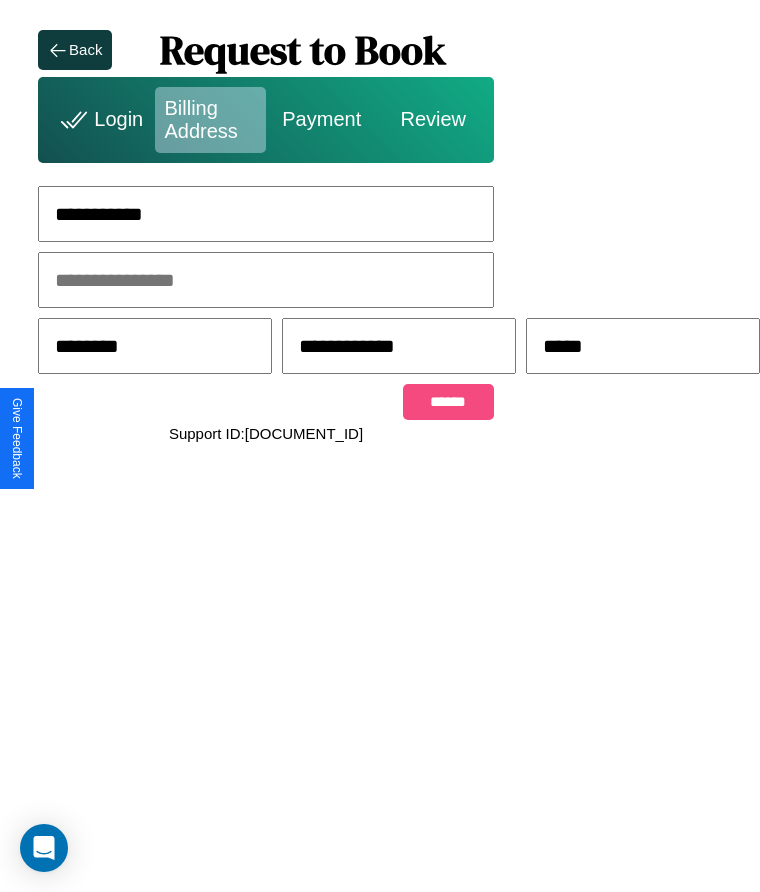 type on "*****" 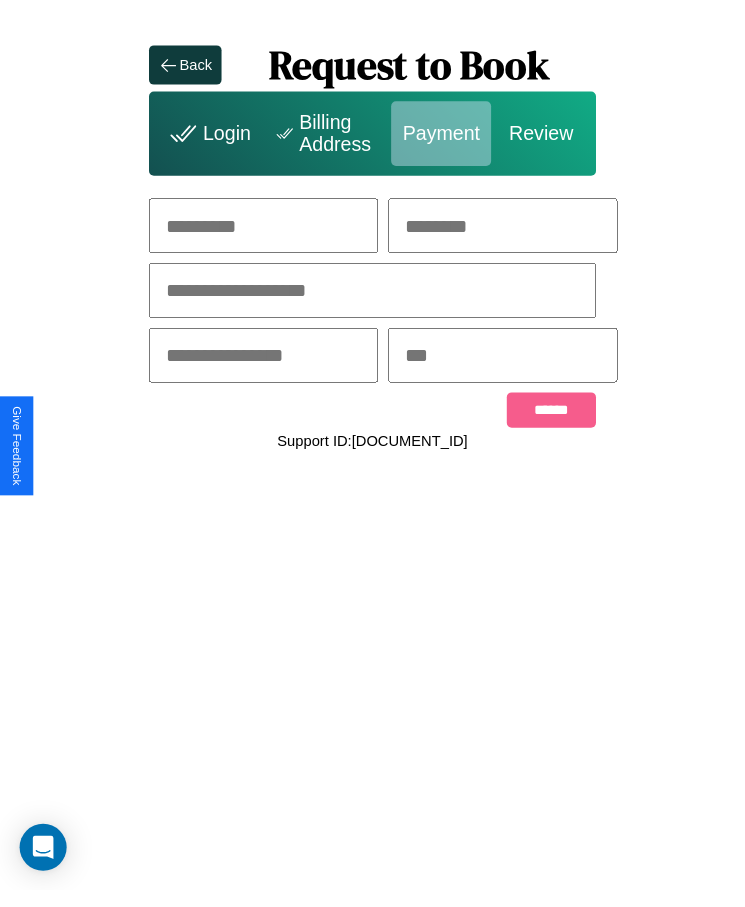 scroll, scrollTop: 0, scrollLeft: 0, axis: both 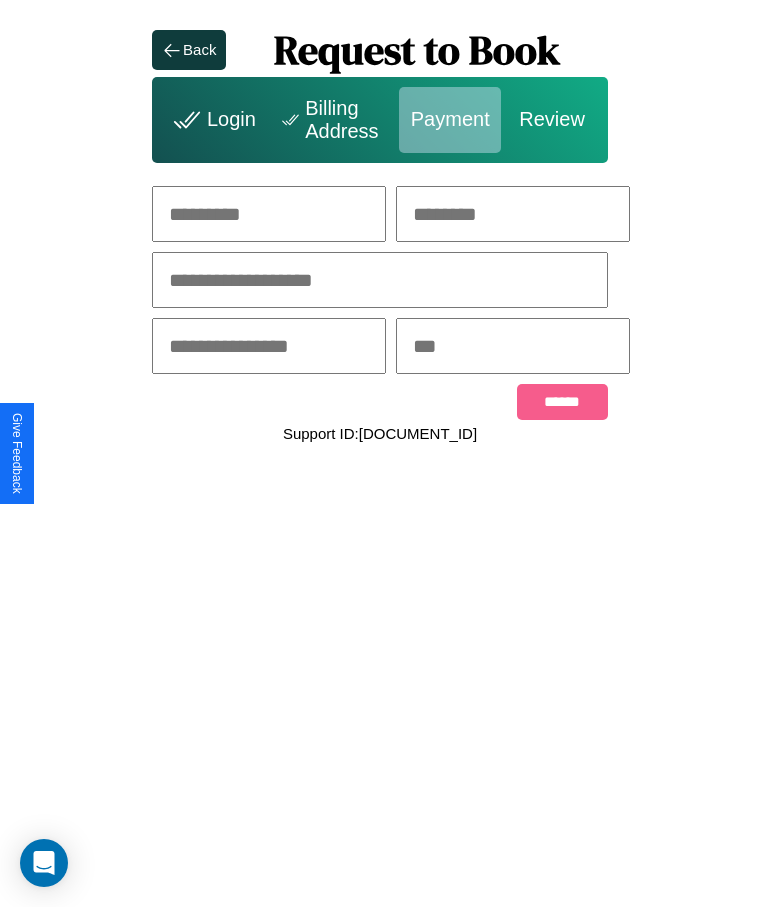 click at bounding box center (269, 214) 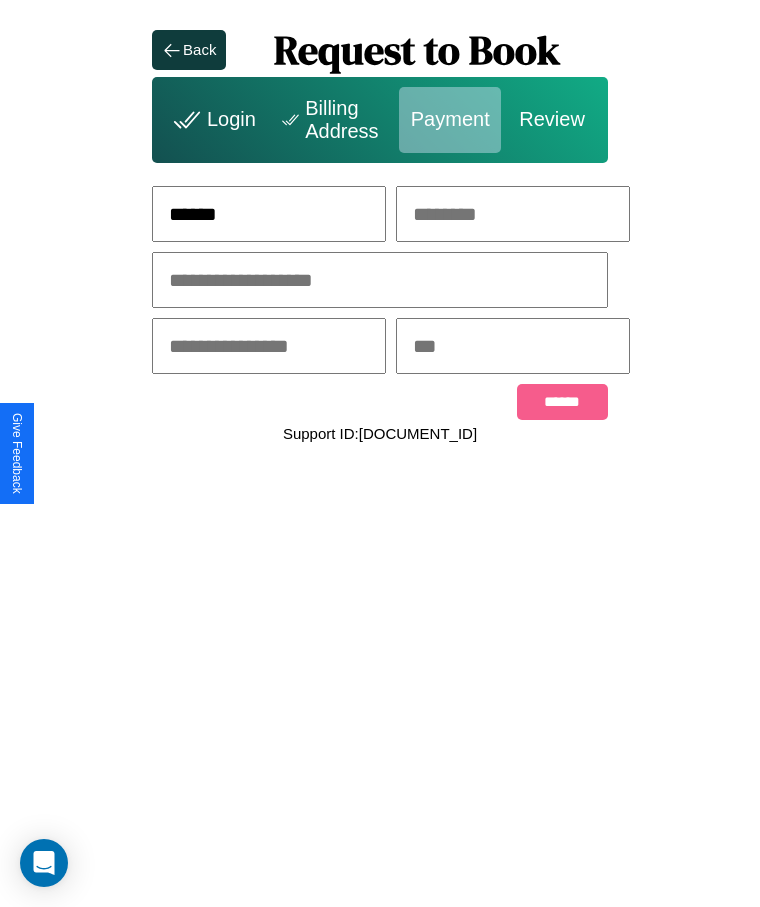 type on "******" 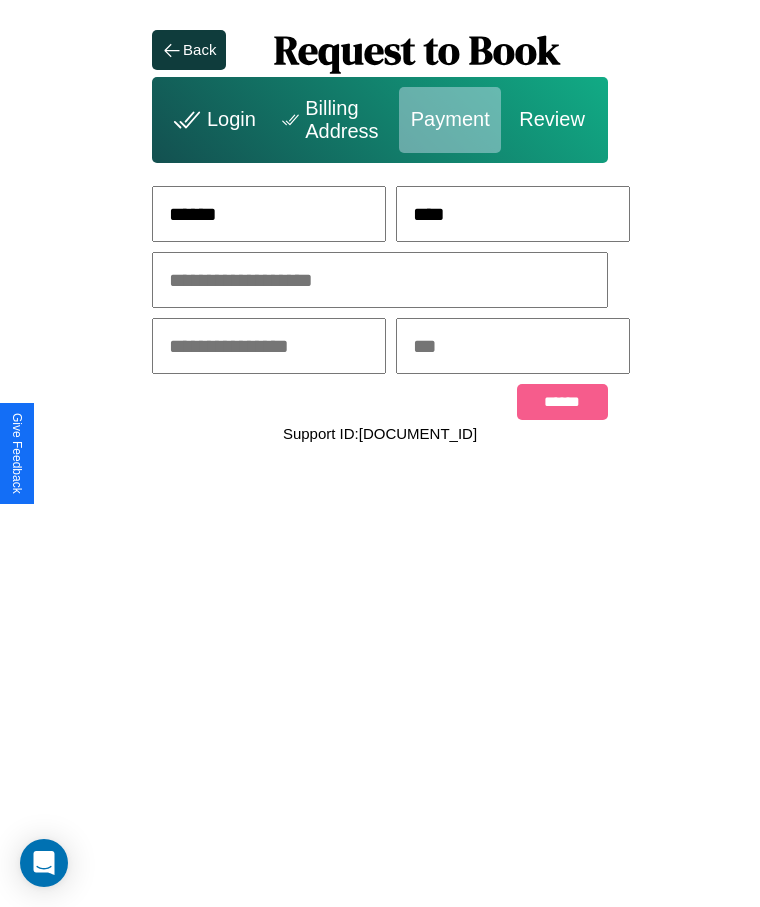 type on "****" 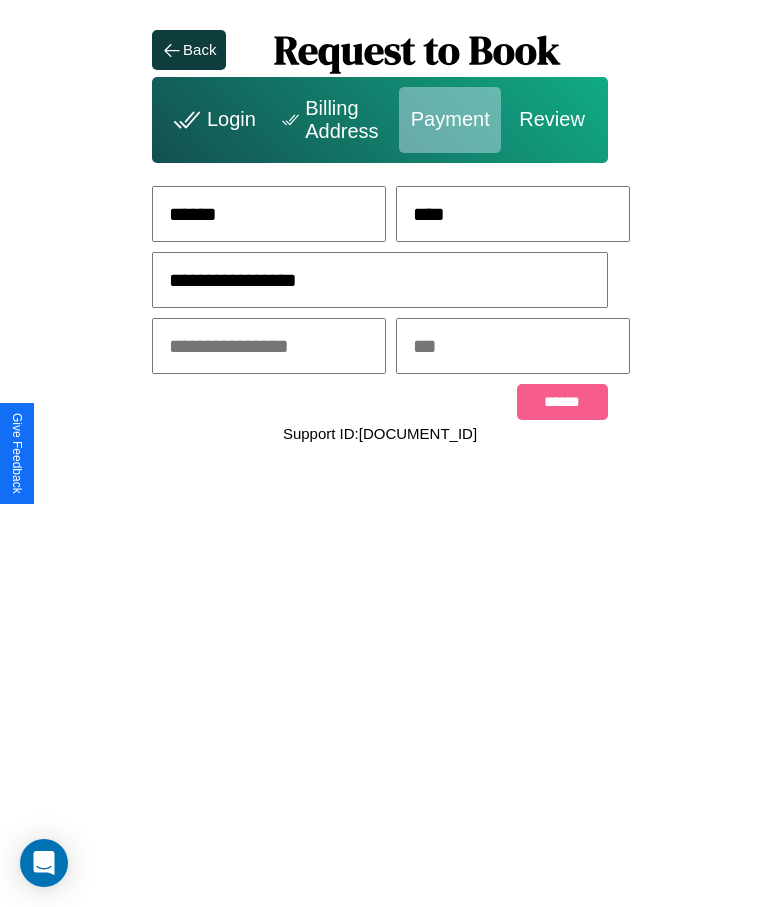 type on "**********" 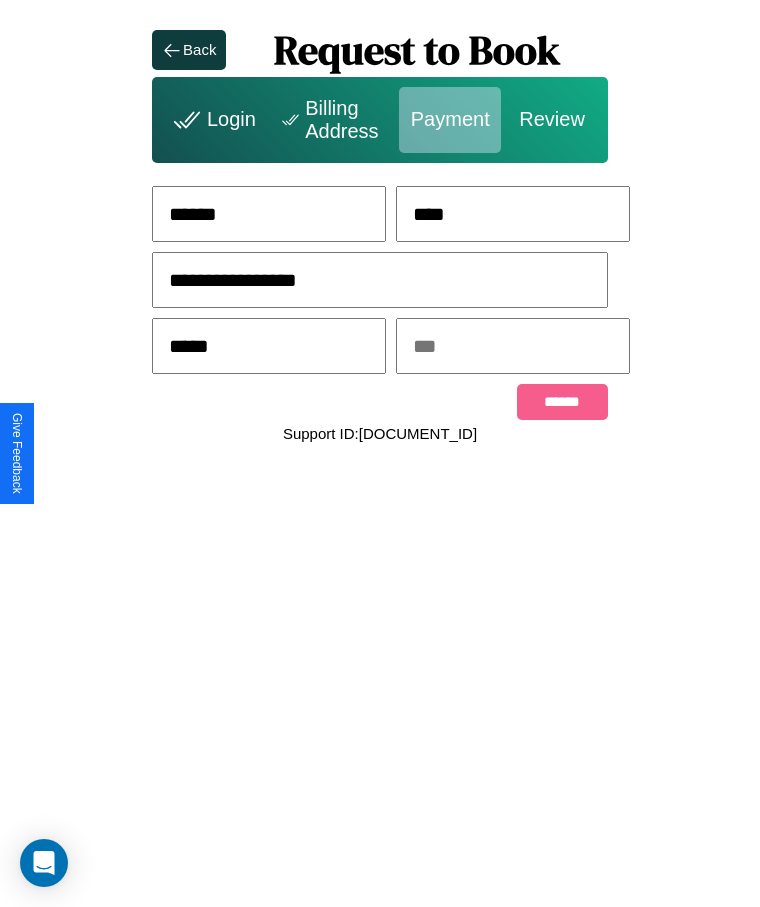 type on "*****" 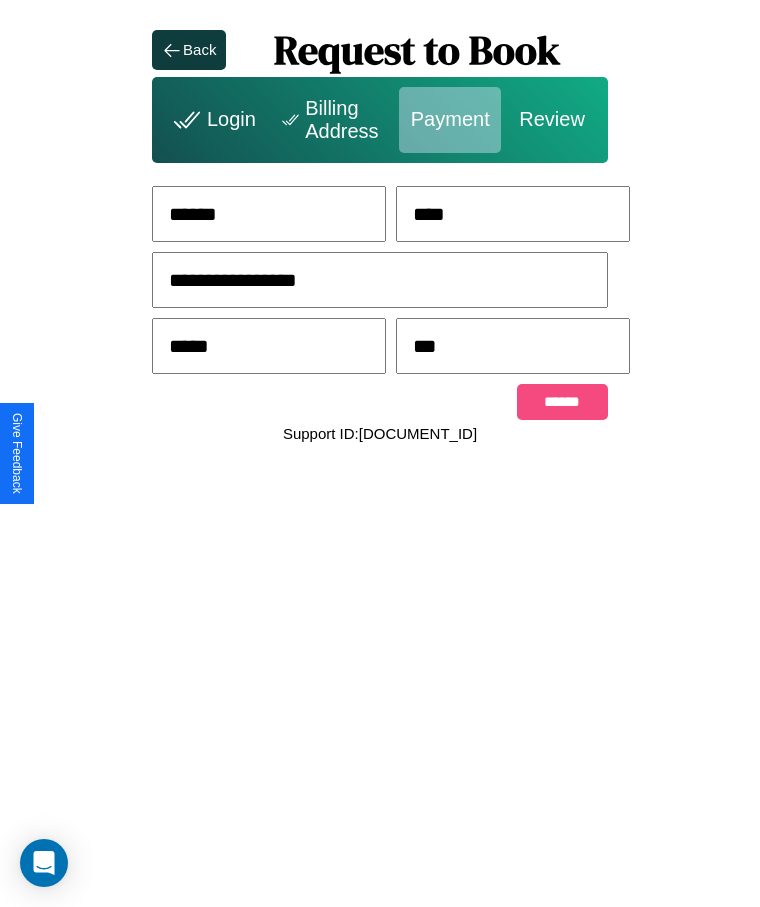 type on "***" 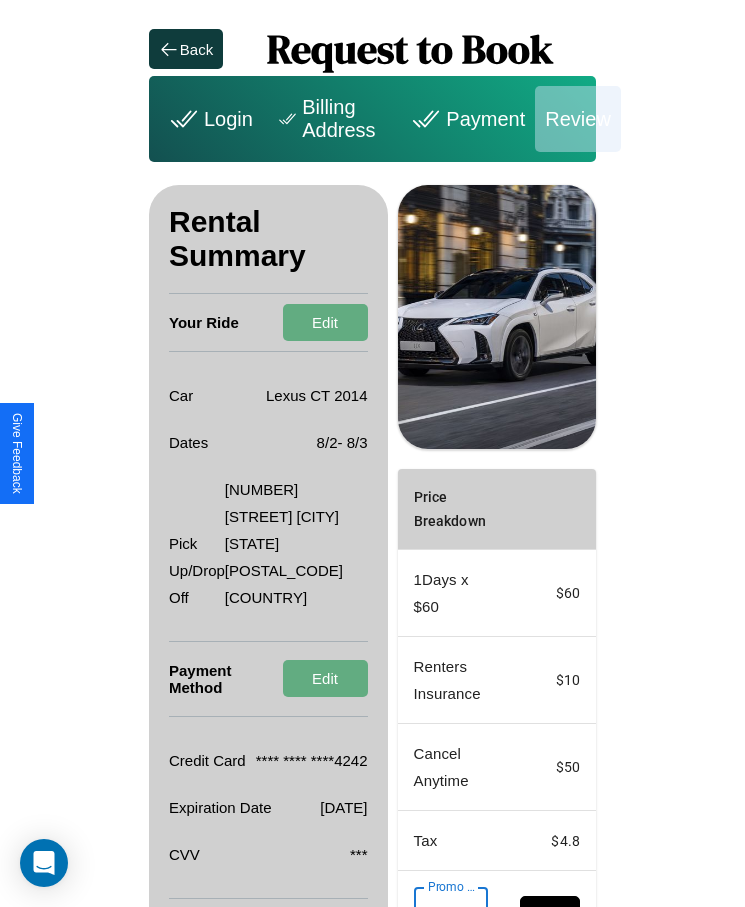 click on "Promo Code" at bounding box center [440, 915] 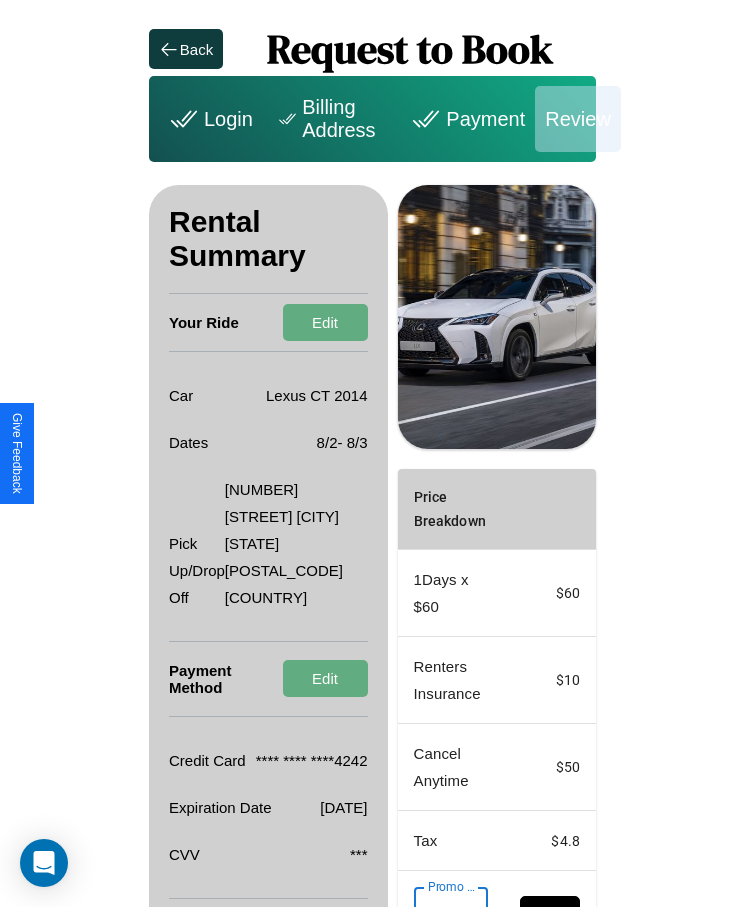 scroll, scrollTop: 0, scrollLeft: 67, axis: horizontal 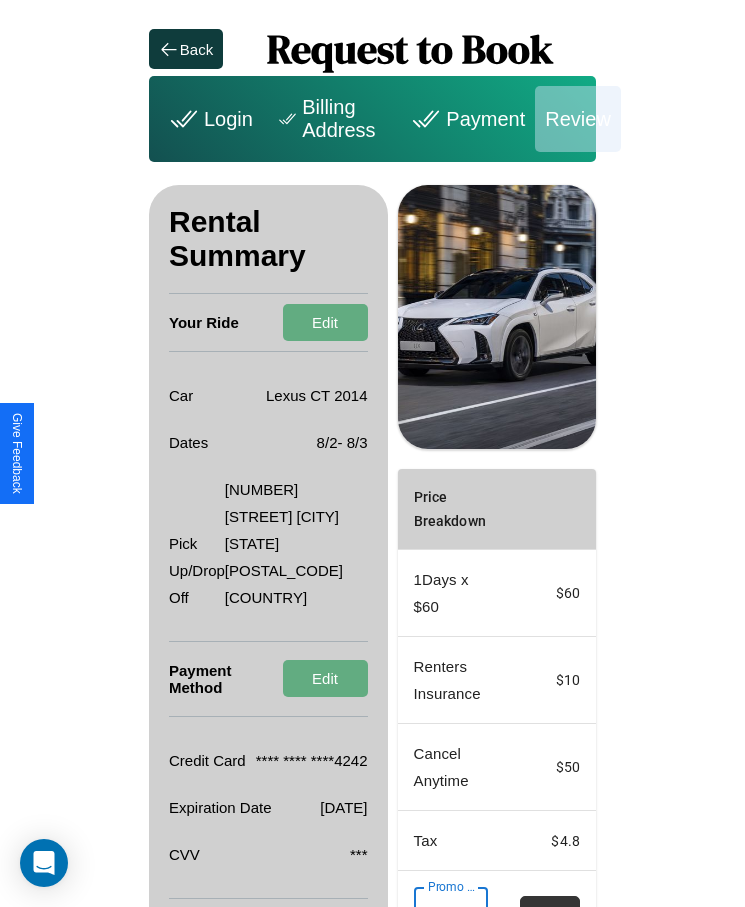 type on "**********" 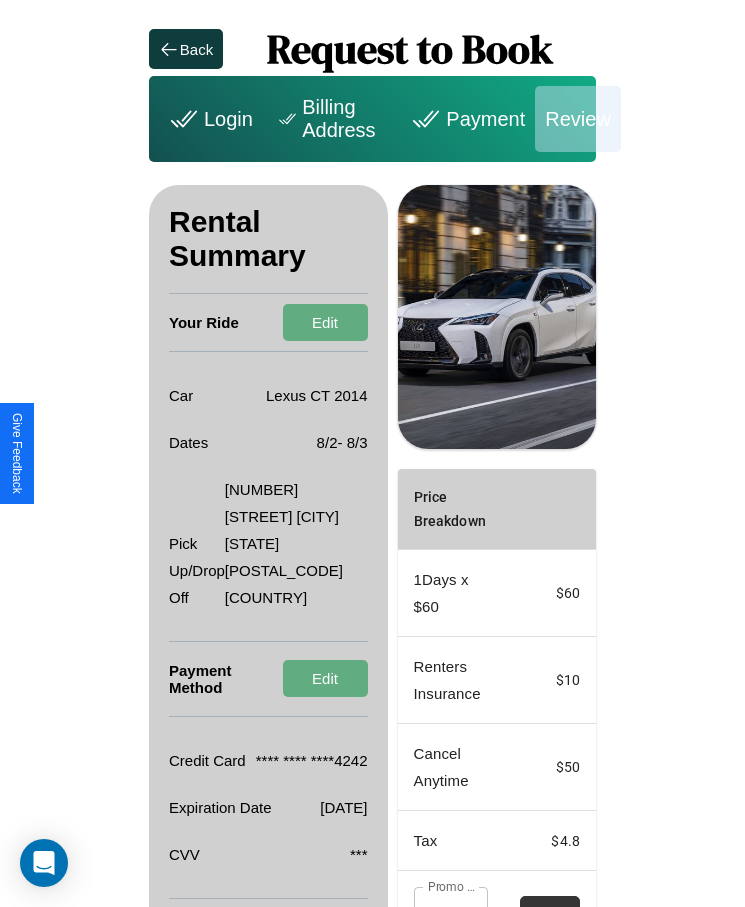 scroll, scrollTop: 0, scrollLeft: 0, axis: both 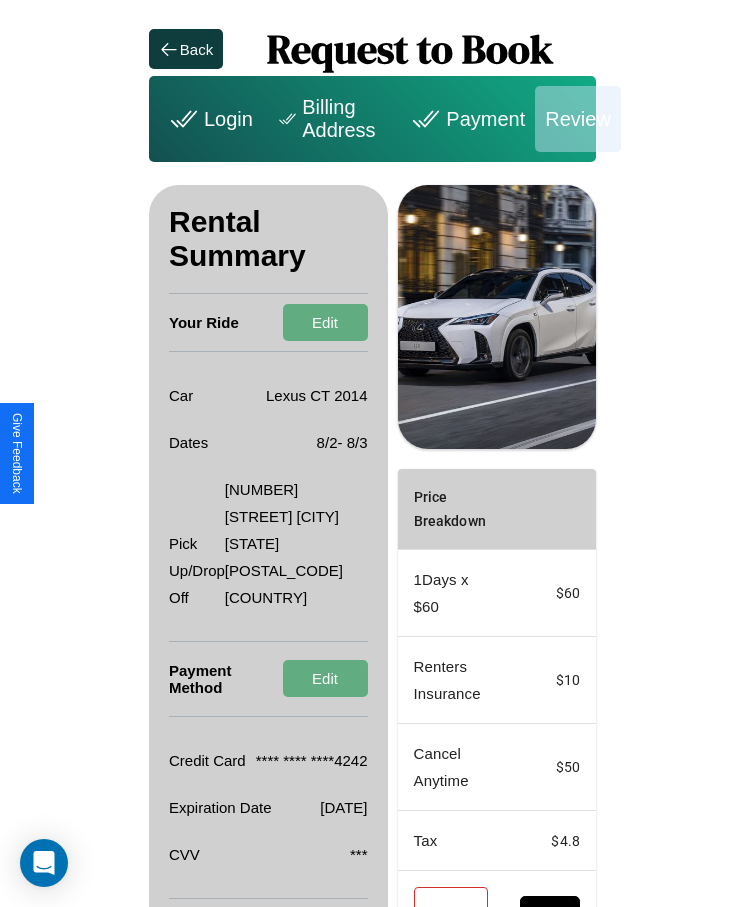 click on "Payment" at bounding box center (465, 119) 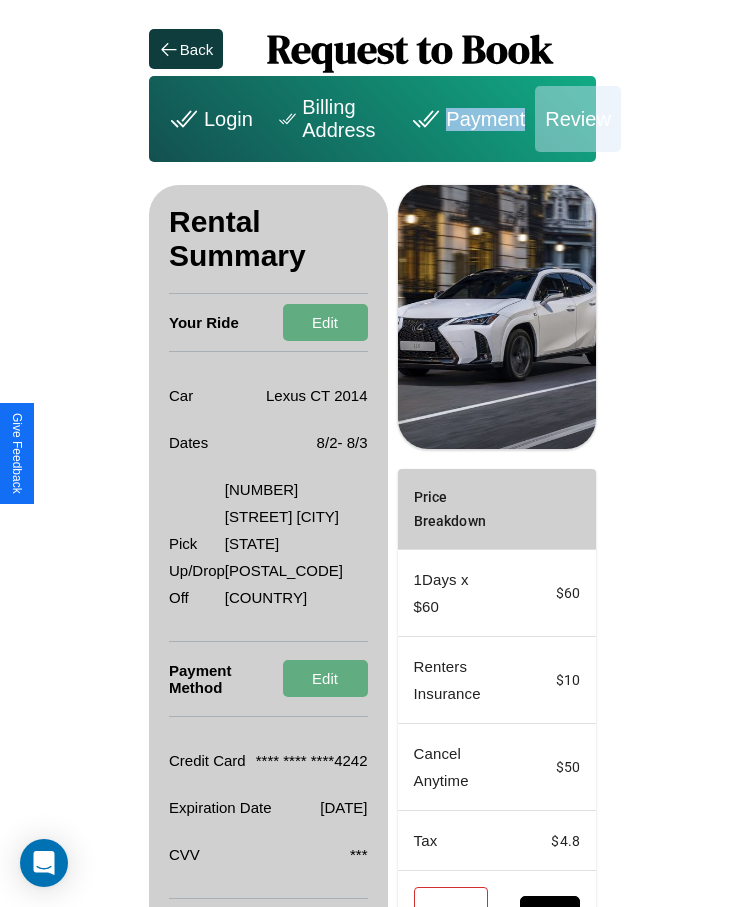 click on "Payment" at bounding box center [465, 119] 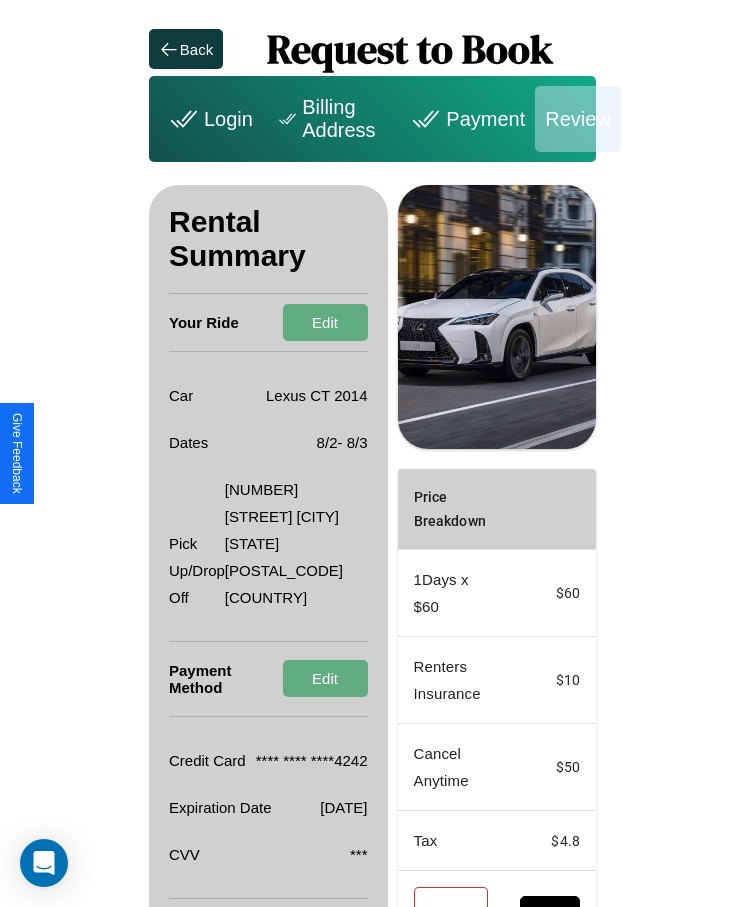 click on "Payment" at bounding box center [465, 119] 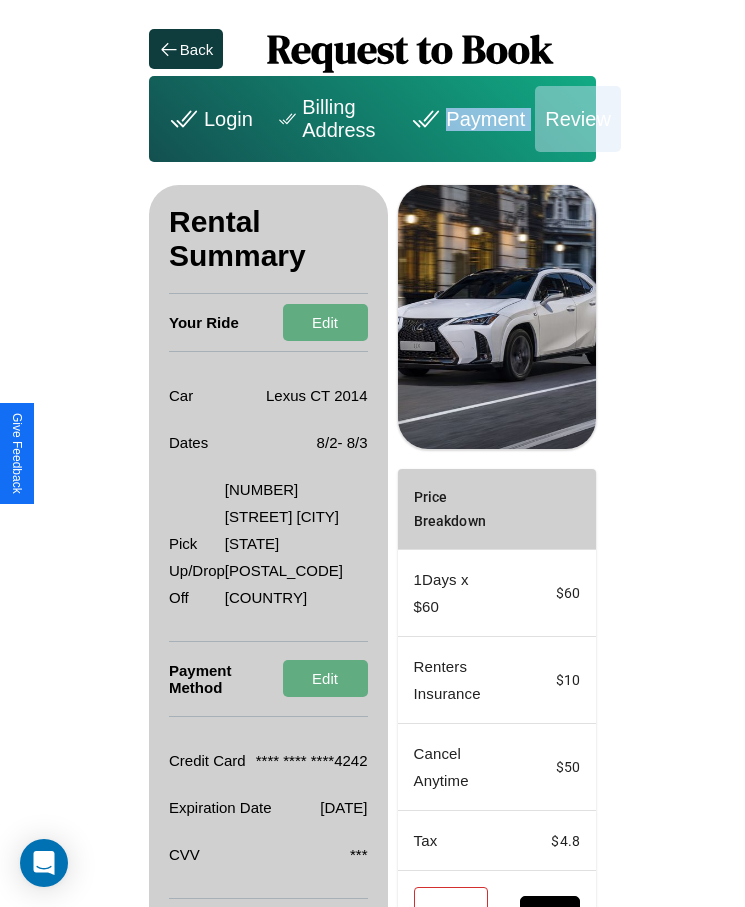 click on "Payment" at bounding box center [465, 119] 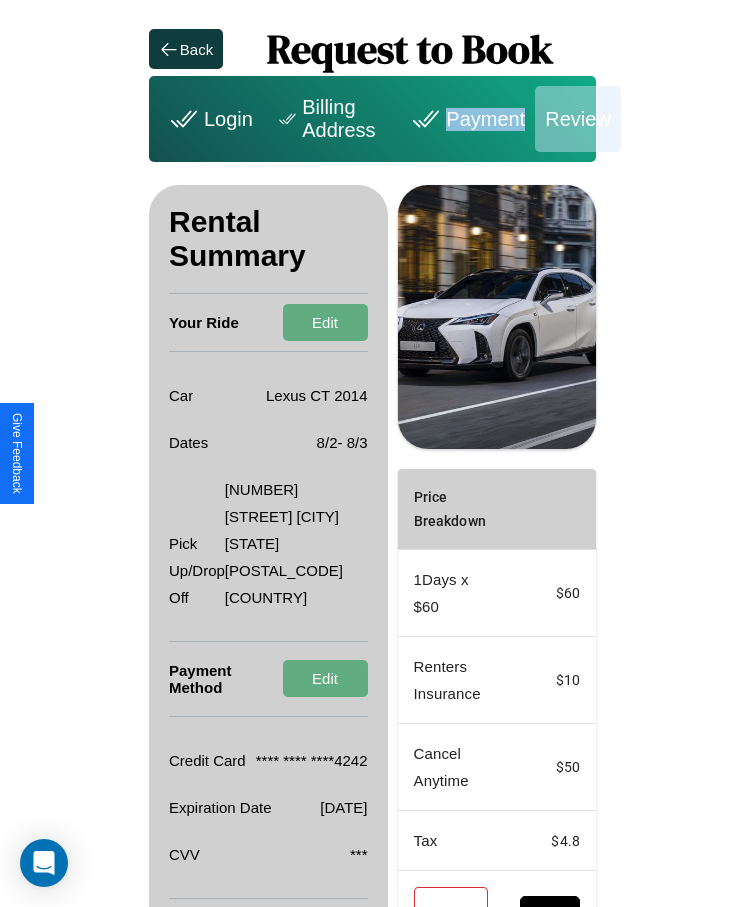 click on "Payment" at bounding box center (465, 119) 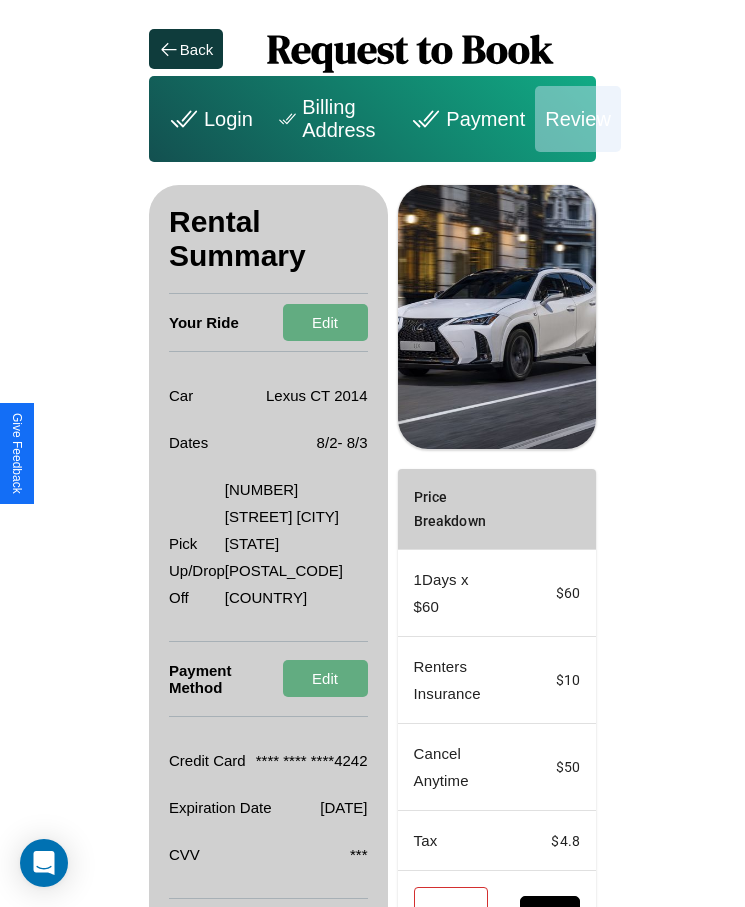 click on "Edit" at bounding box center [325, 927] 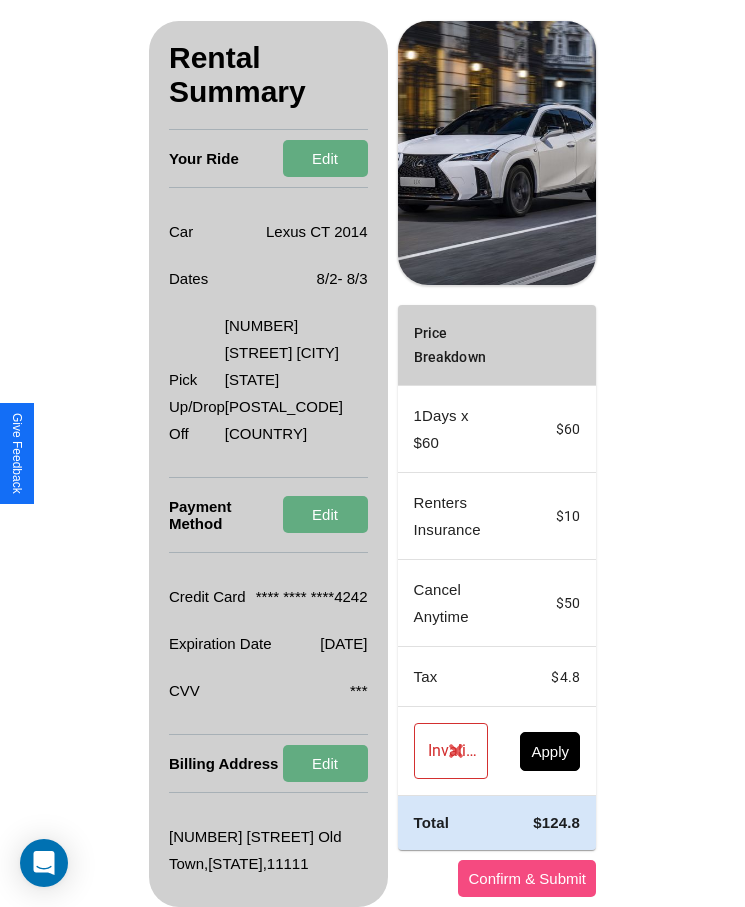 click on "Confirm & Submit" at bounding box center [527, 878] 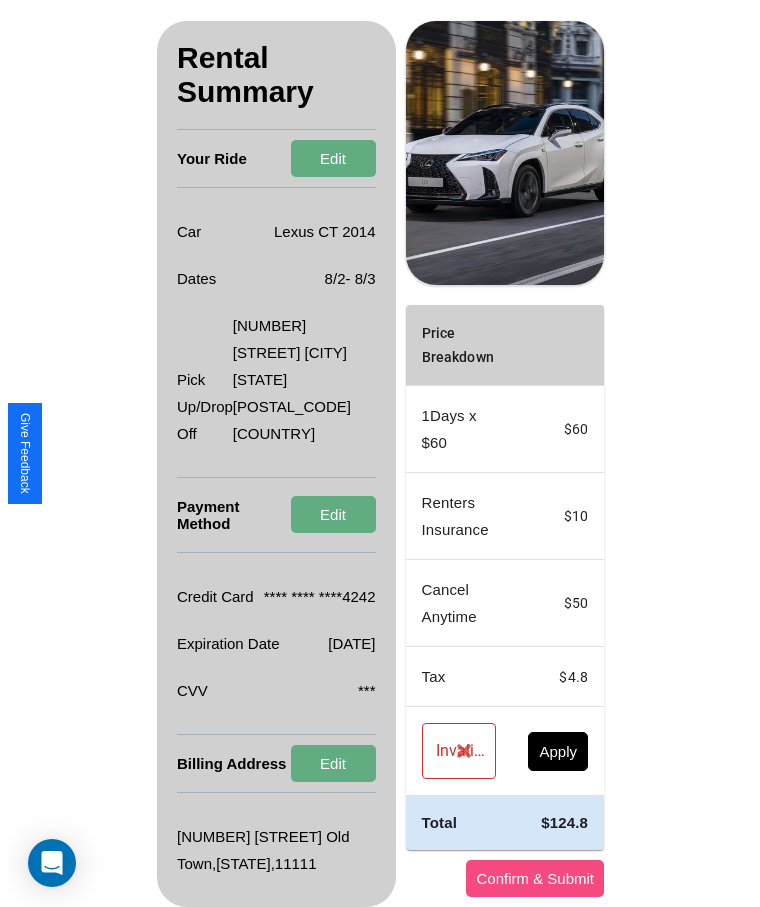 scroll, scrollTop: 0, scrollLeft: 0, axis: both 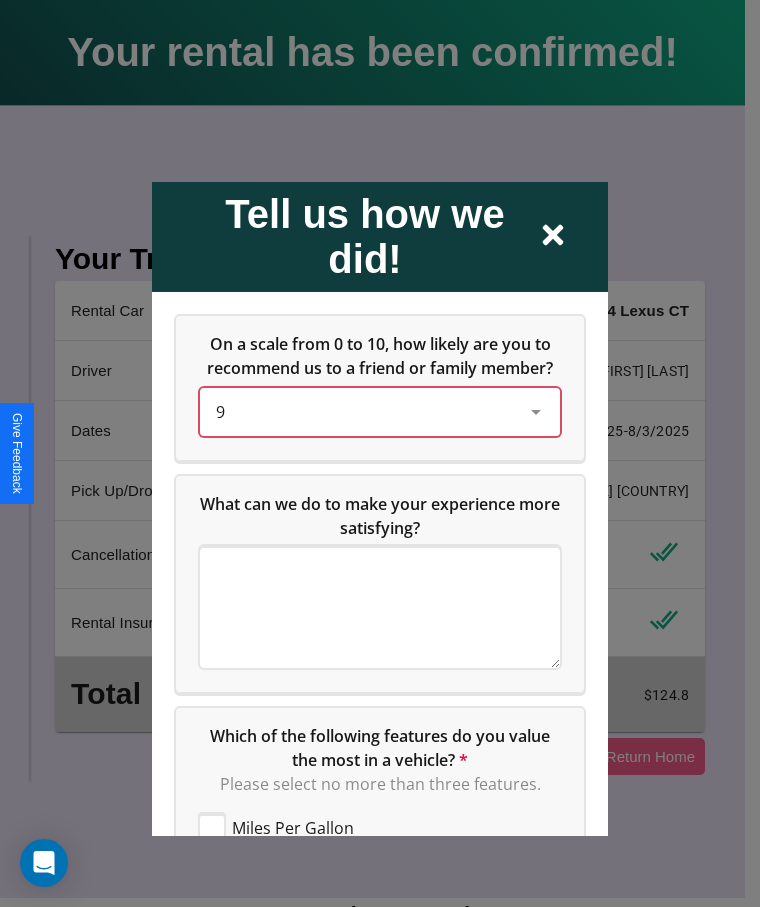 click on "9" at bounding box center (364, 411) 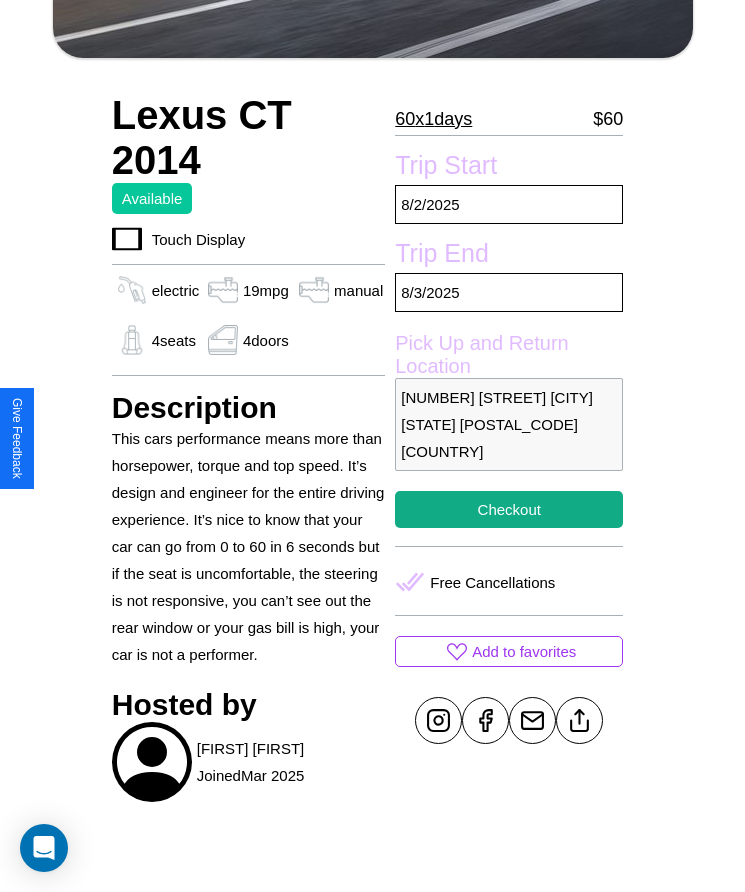 scroll, scrollTop: 540, scrollLeft: 0, axis: vertical 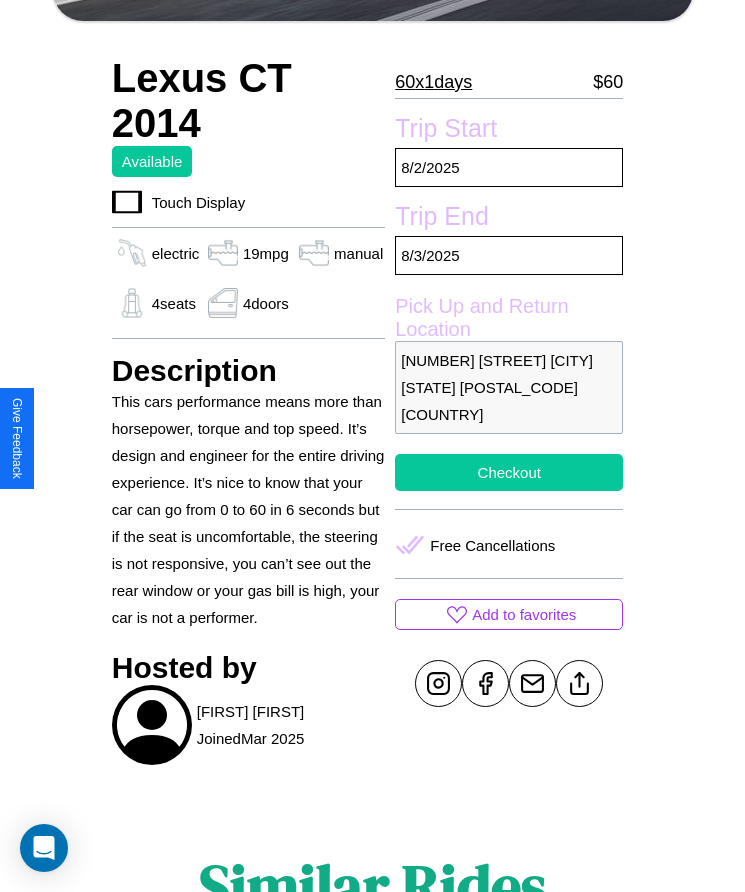 click on "Checkout" at bounding box center (509, 472) 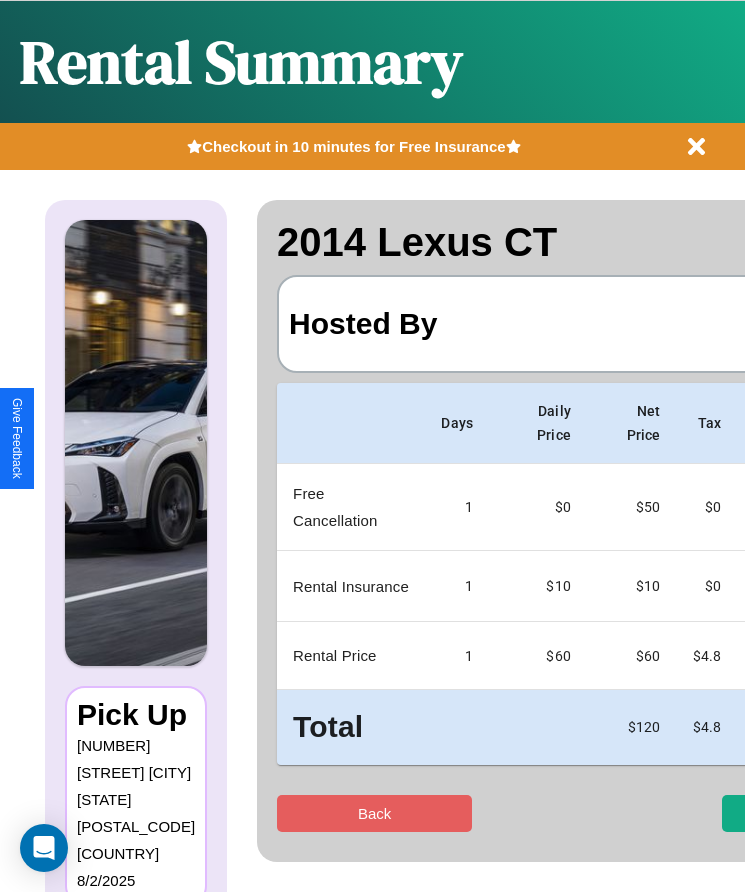 scroll, scrollTop: 0, scrollLeft: 118, axis: horizontal 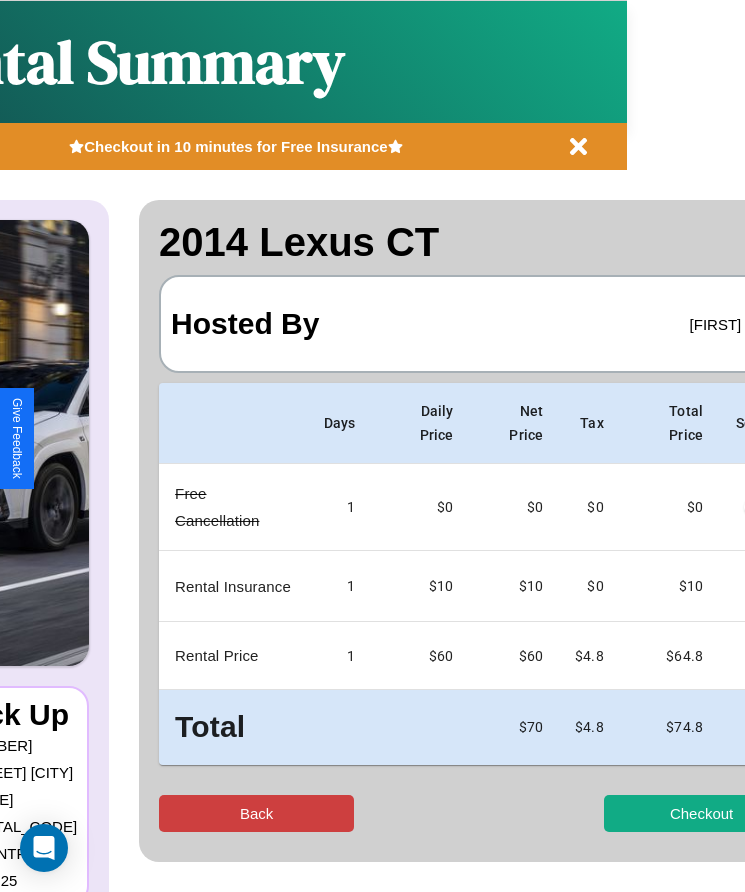 click on "Back" at bounding box center (256, 813) 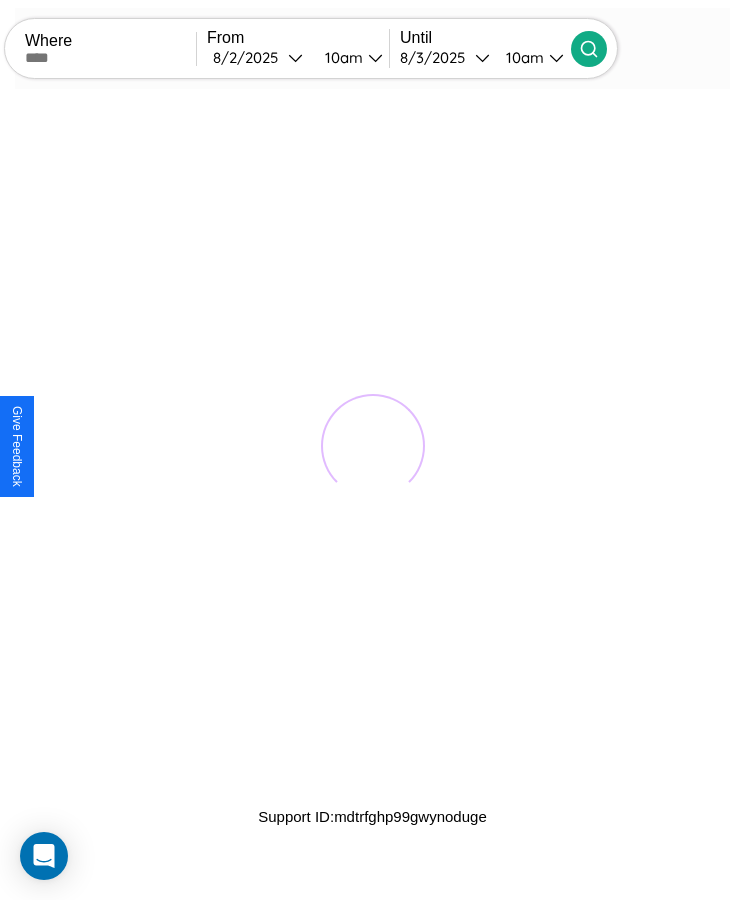 scroll, scrollTop: 0, scrollLeft: 0, axis: both 